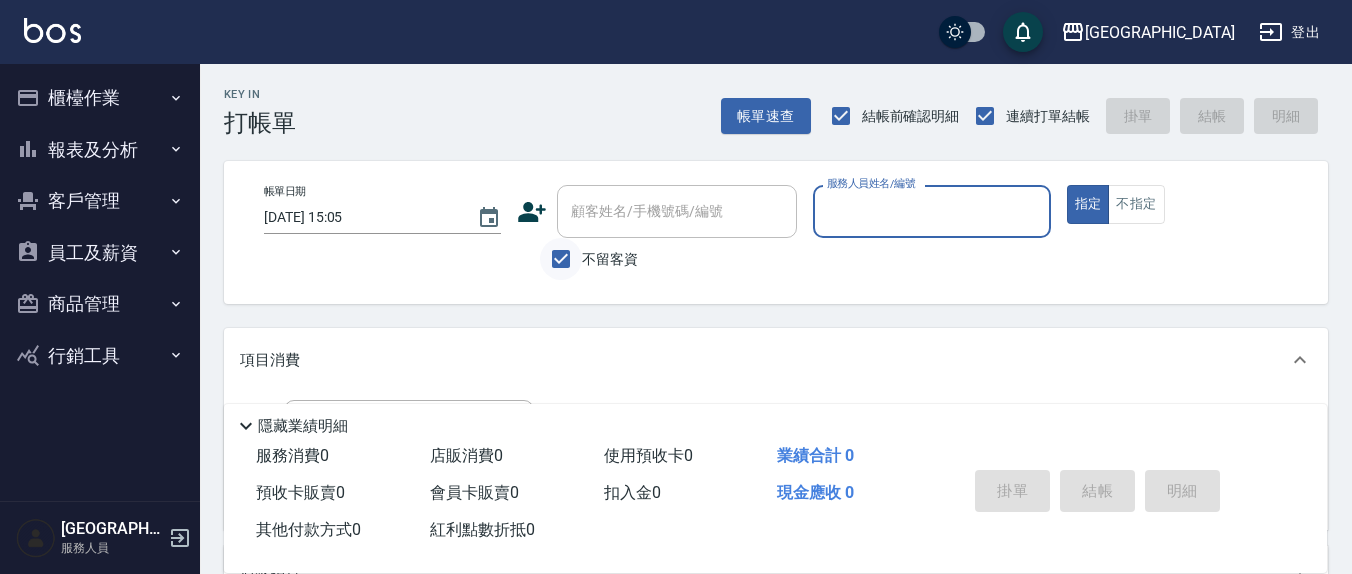 scroll, scrollTop: 0, scrollLeft: 0, axis: both 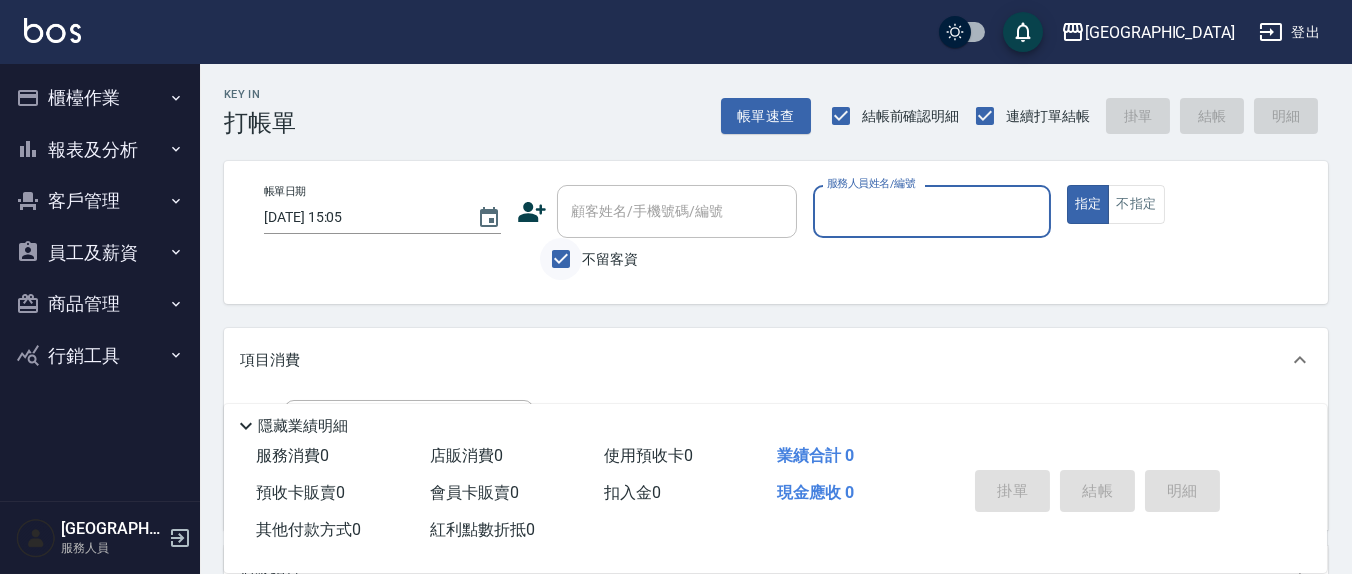click on "不留客資" at bounding box center (561, 259) 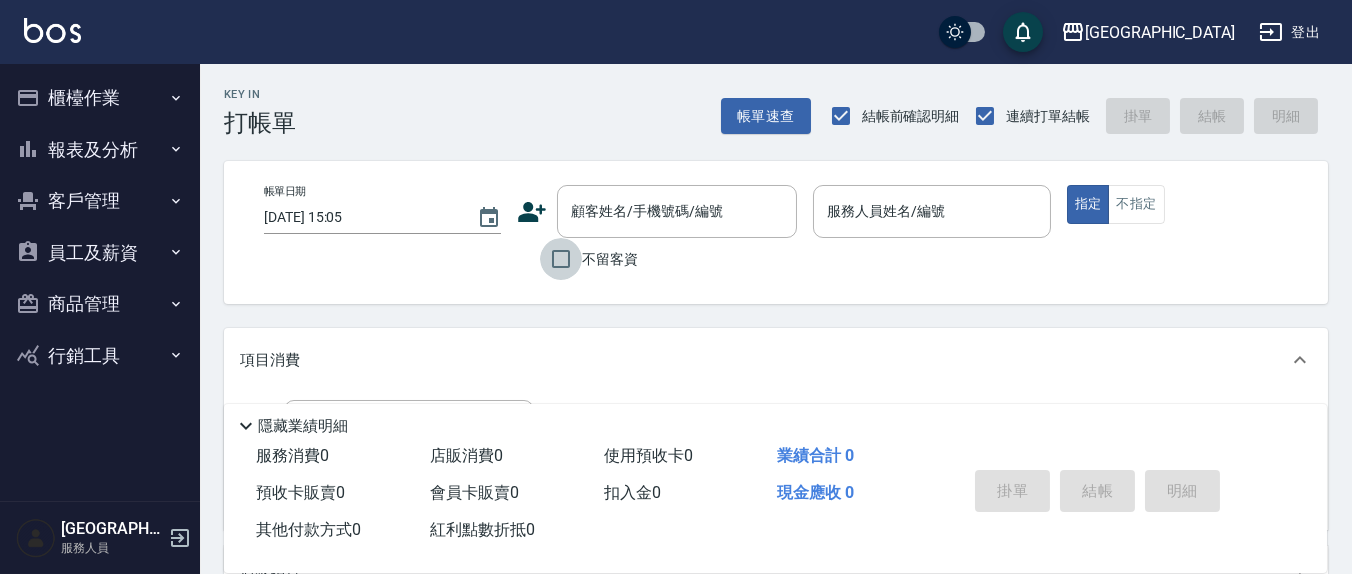 drag, startPoint x: 565, startPoint y: 265, endPoint x: 513, endPoint y: 282, distance: 54.708317 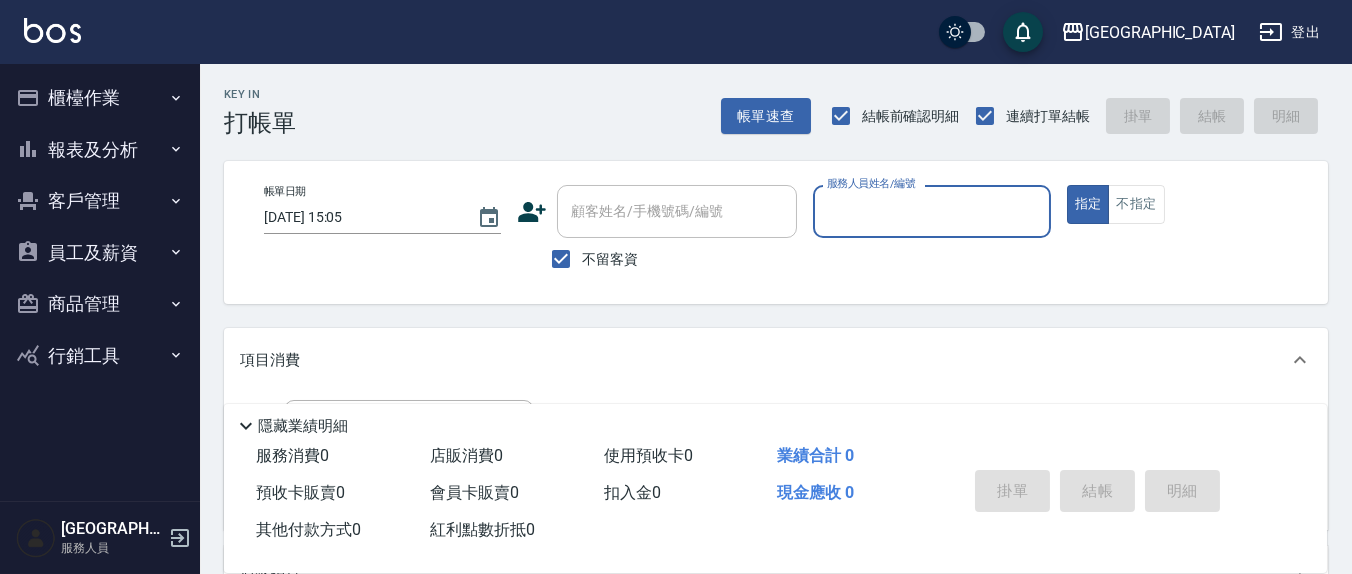 drag, startPoint x: 127, startPoint y: 347, endPoint x: 147, endPoint y: 344, distance: 20.22375 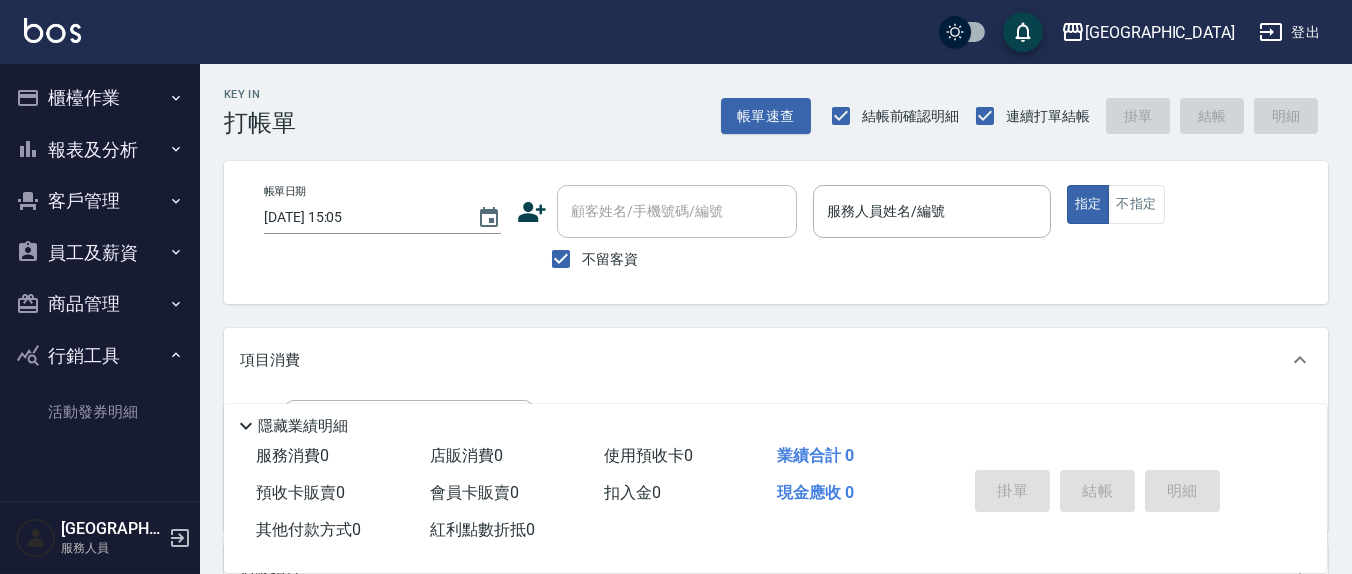 click on "報表及分析" at bounding box center (100, 150) 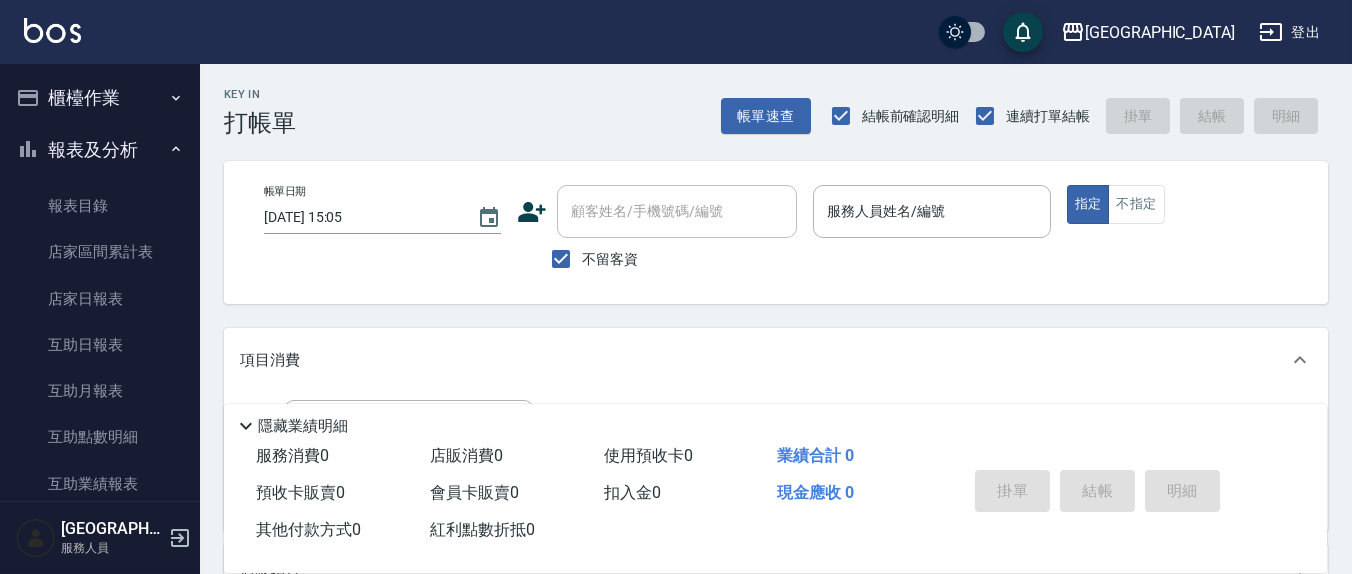 click on "櫃檯作業" at bounding box center [100, 98] 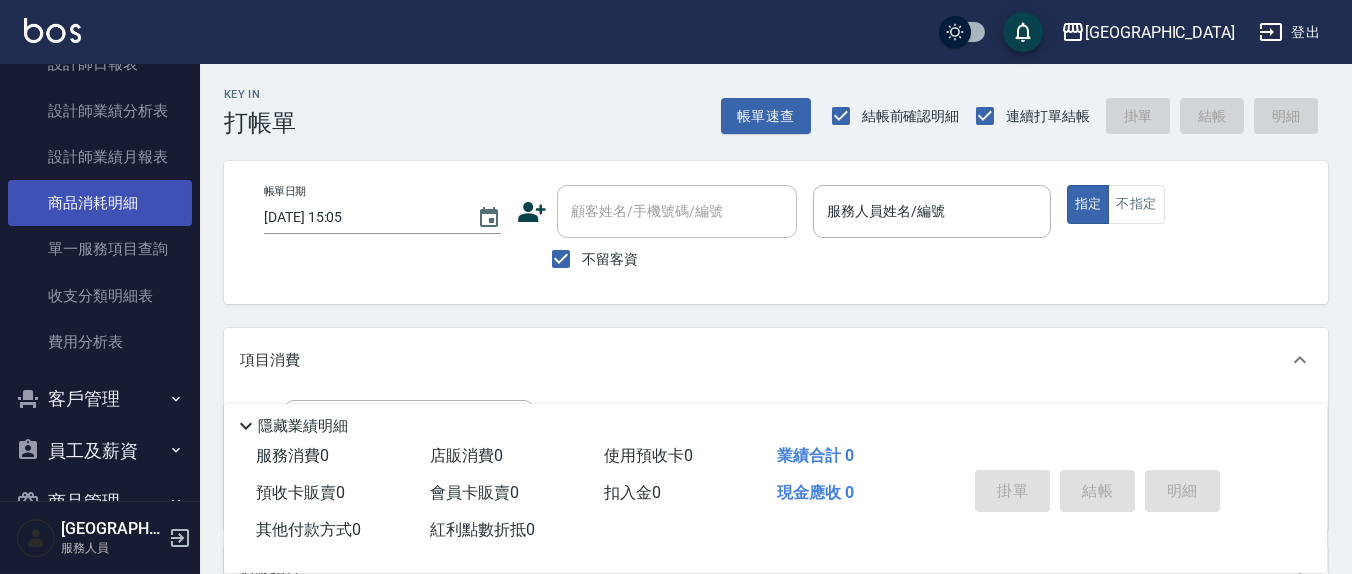 scroll, scrollTop: 833, scrollLeft: 0, axis: vertical 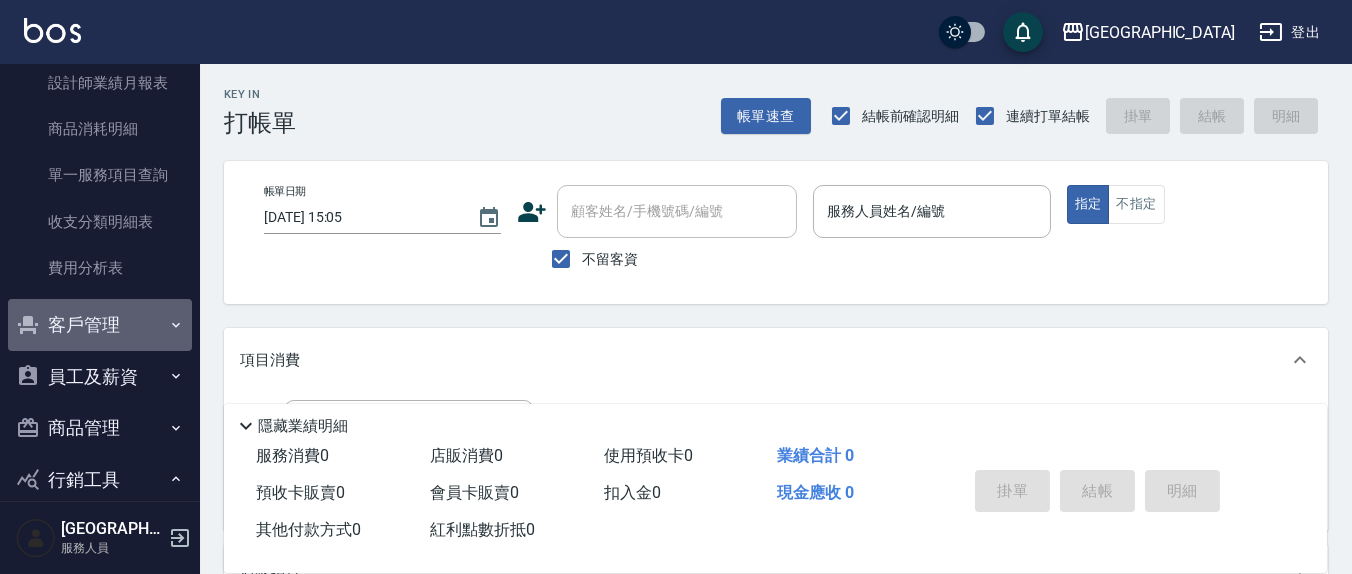 click on "客戶管理" at bounding box center [100, 325] 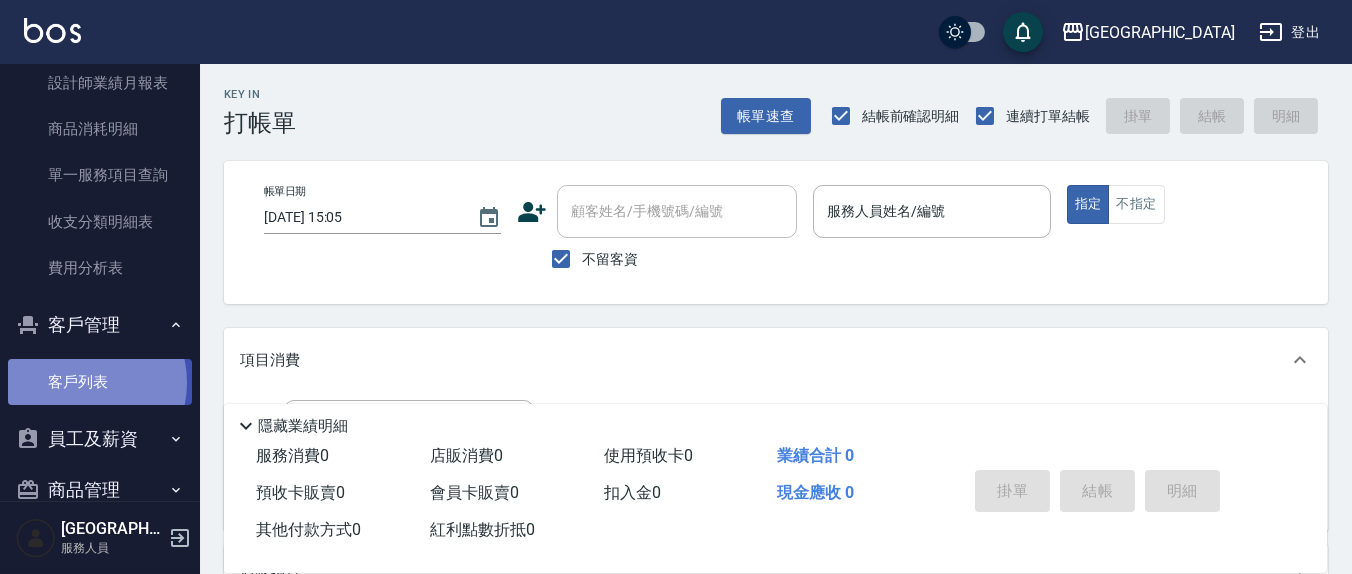 click on "客戶列表" at bounding box center (100, 382) 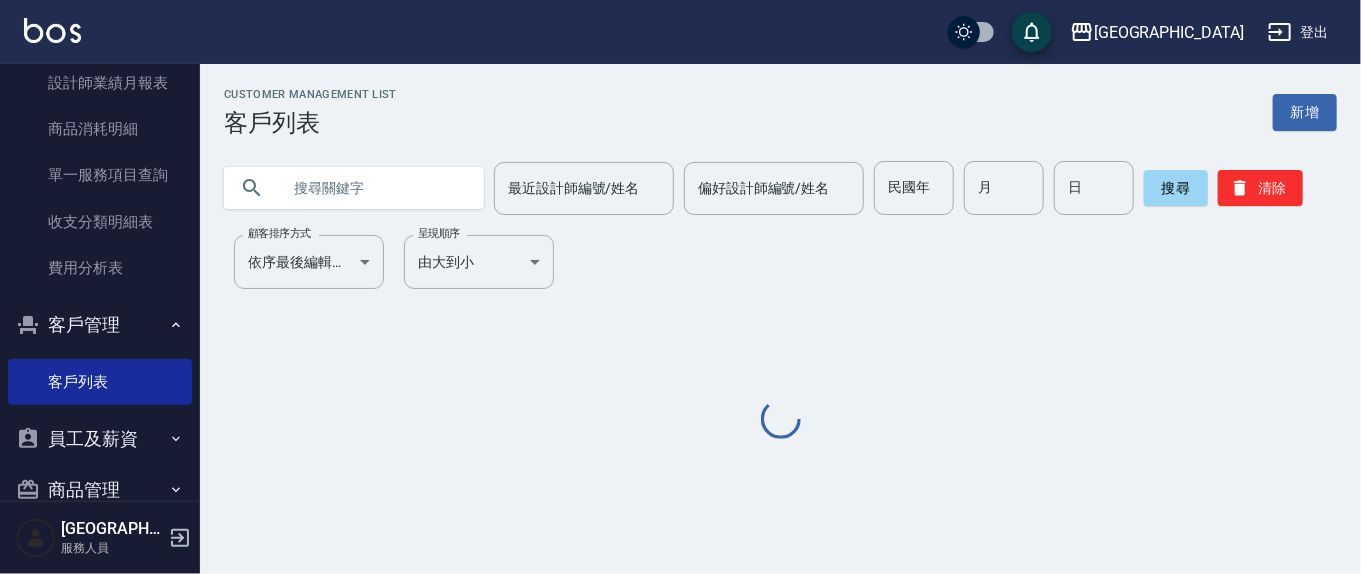click at bounding box center (374, 188) 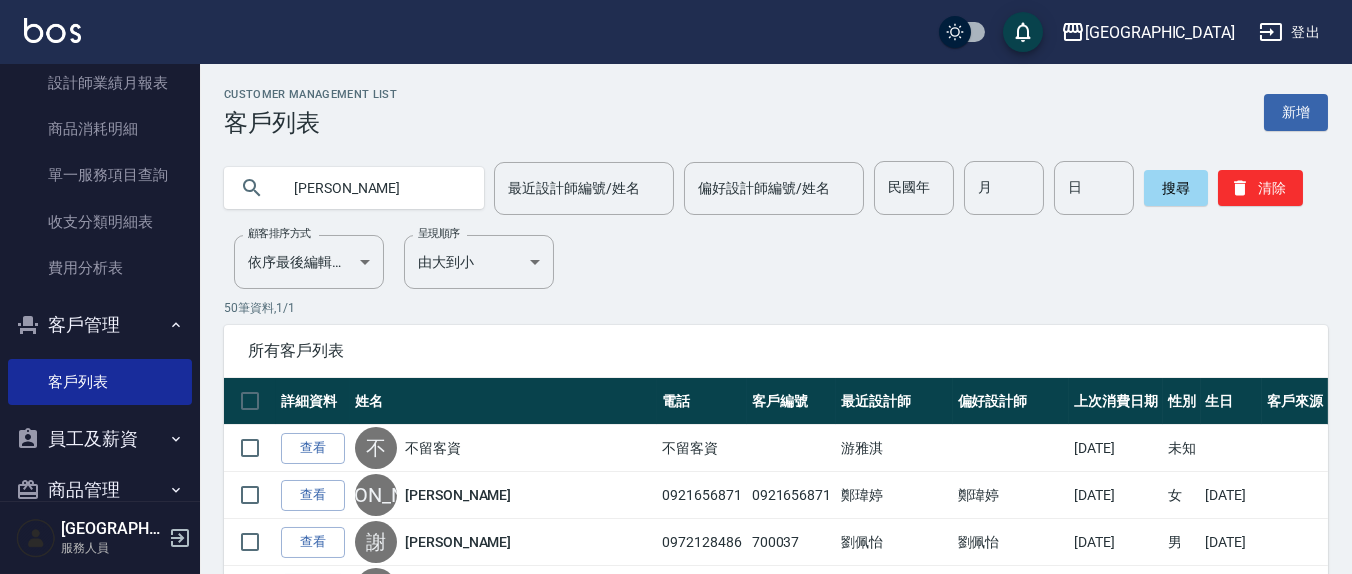 type on "[PERSON_NAME]" 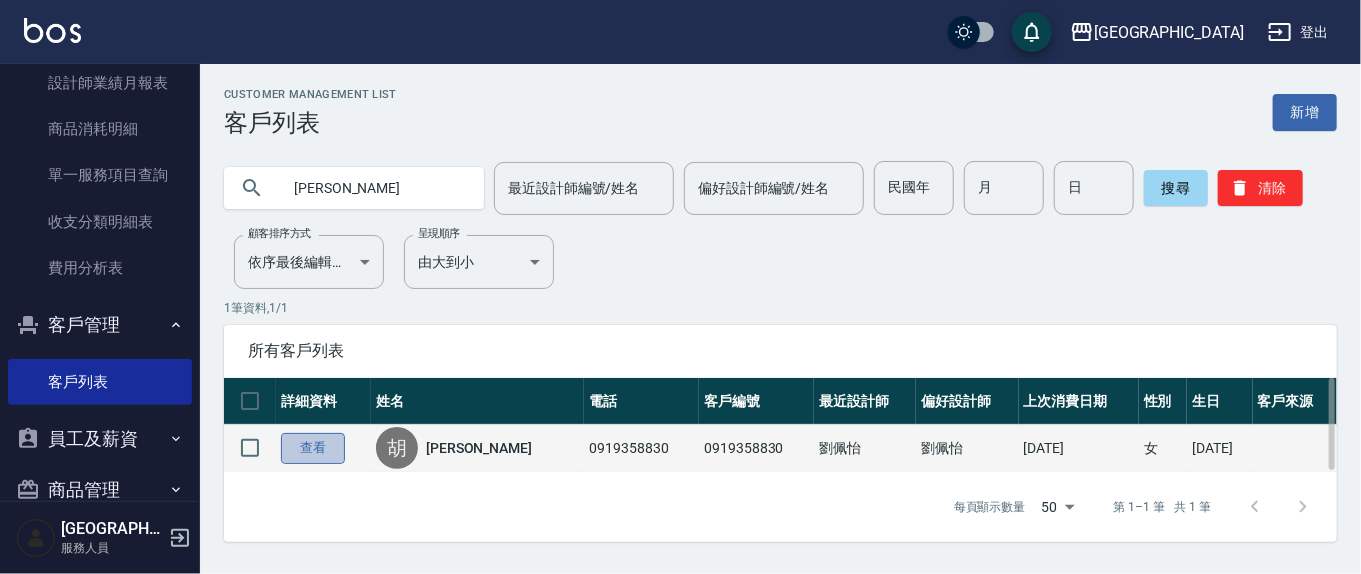 click on "查看" at bounding box center (313, 448) 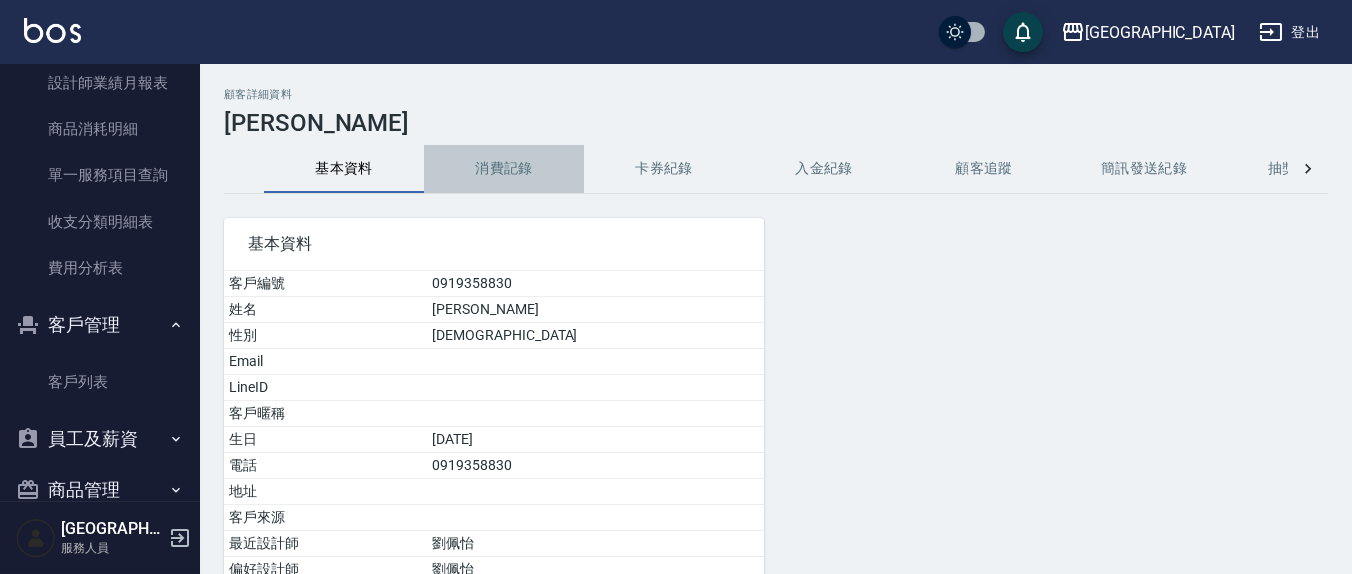 click on "消費記錄" at bounding box center [504, 169] 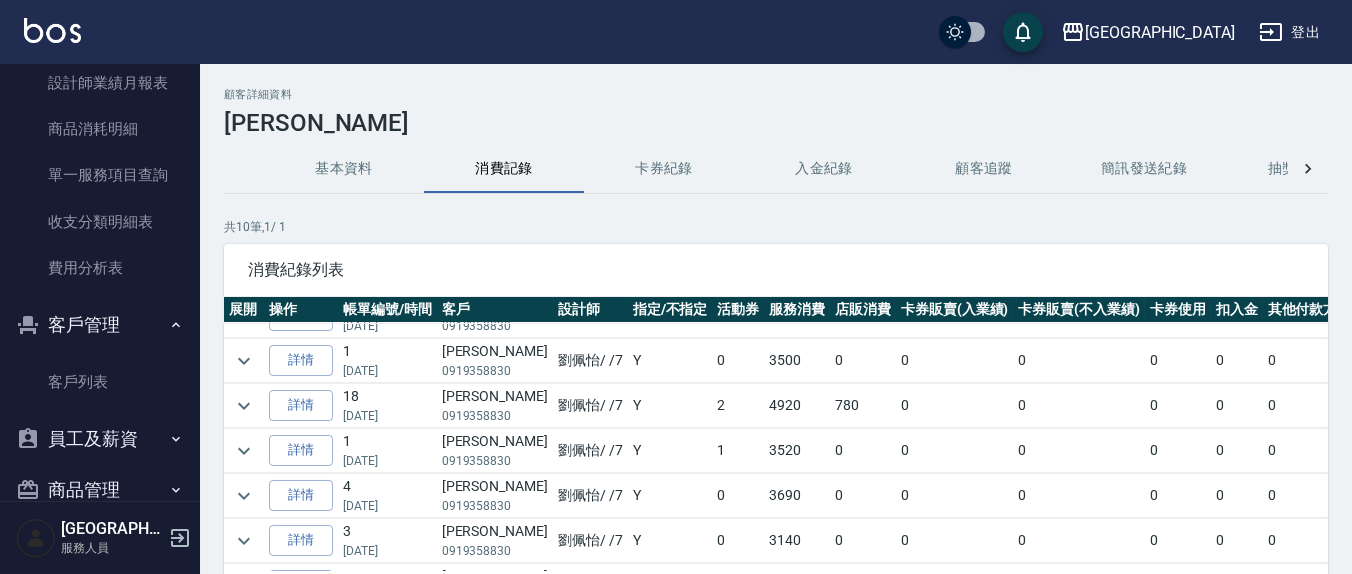 scroll, scrollTop: 0, scrollLeft: 0, axis: both 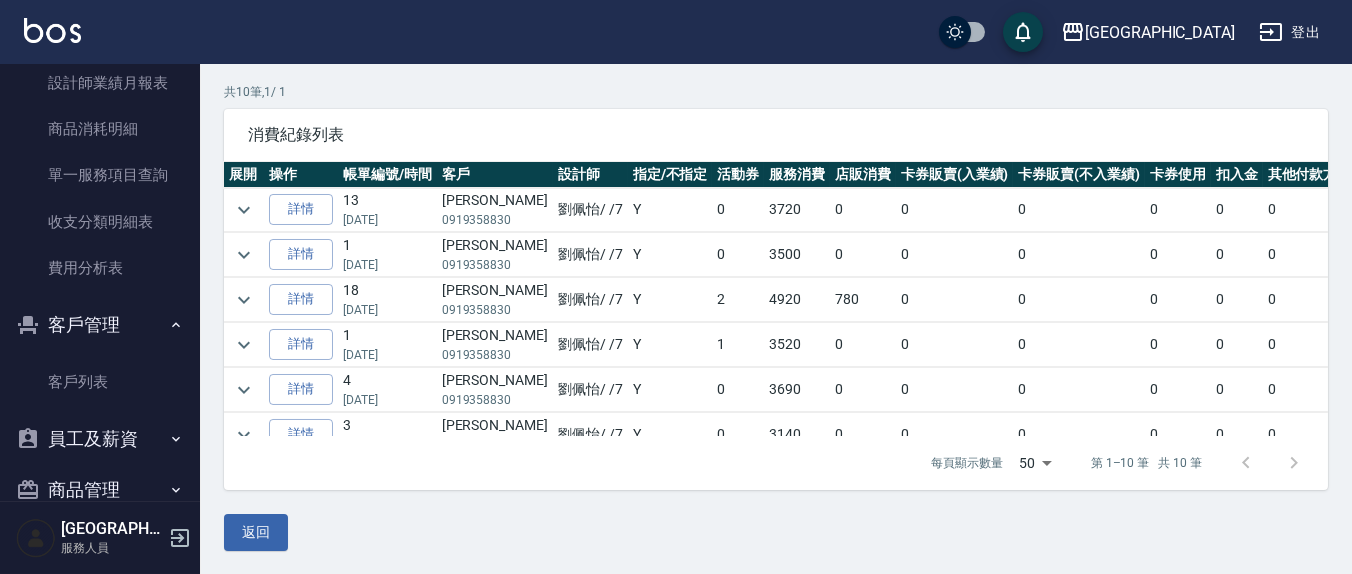 click at bounding box center (244, 300) 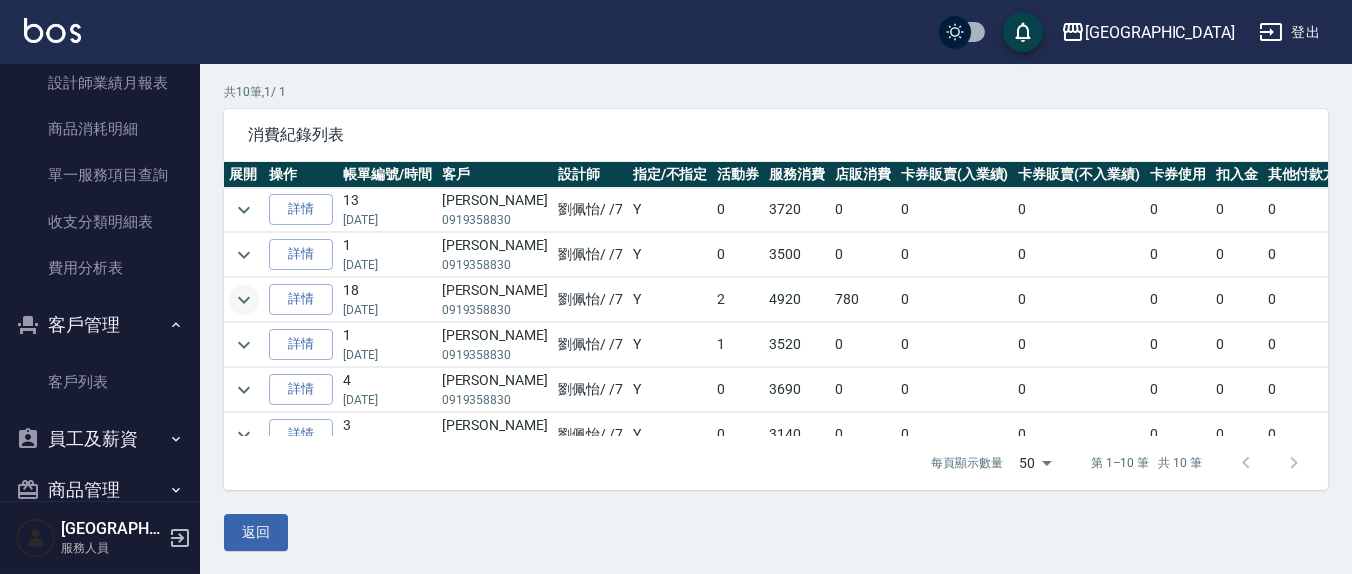 click 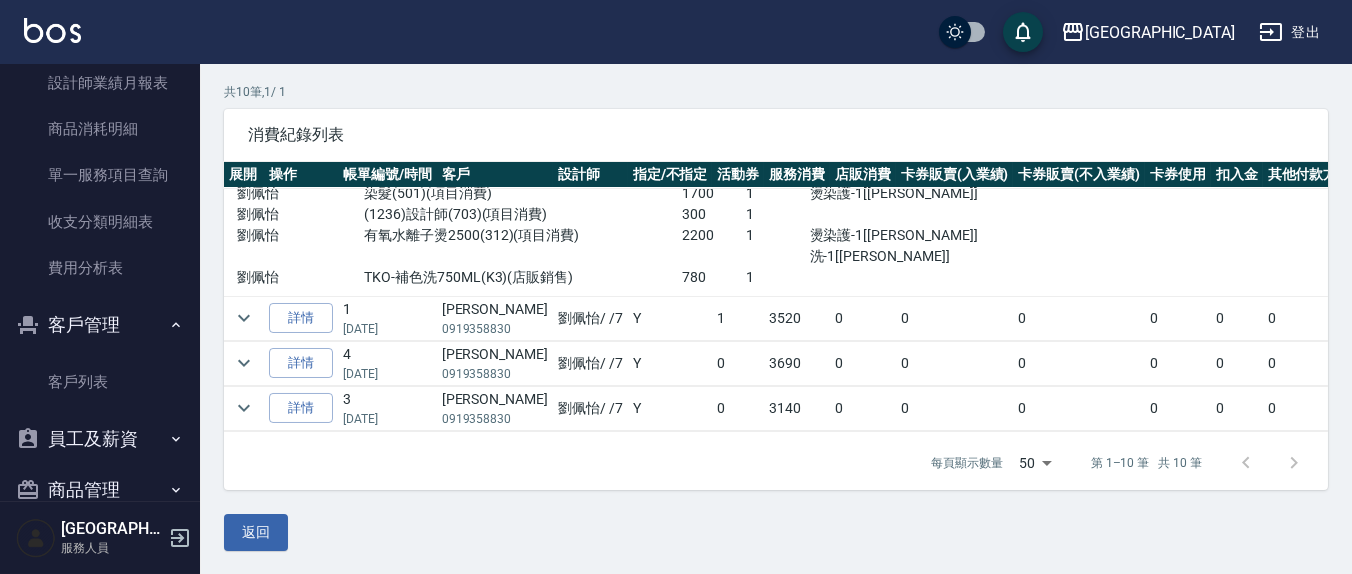 scroll, scrollTop: 208, scrollLeft: 0, axis: vertical 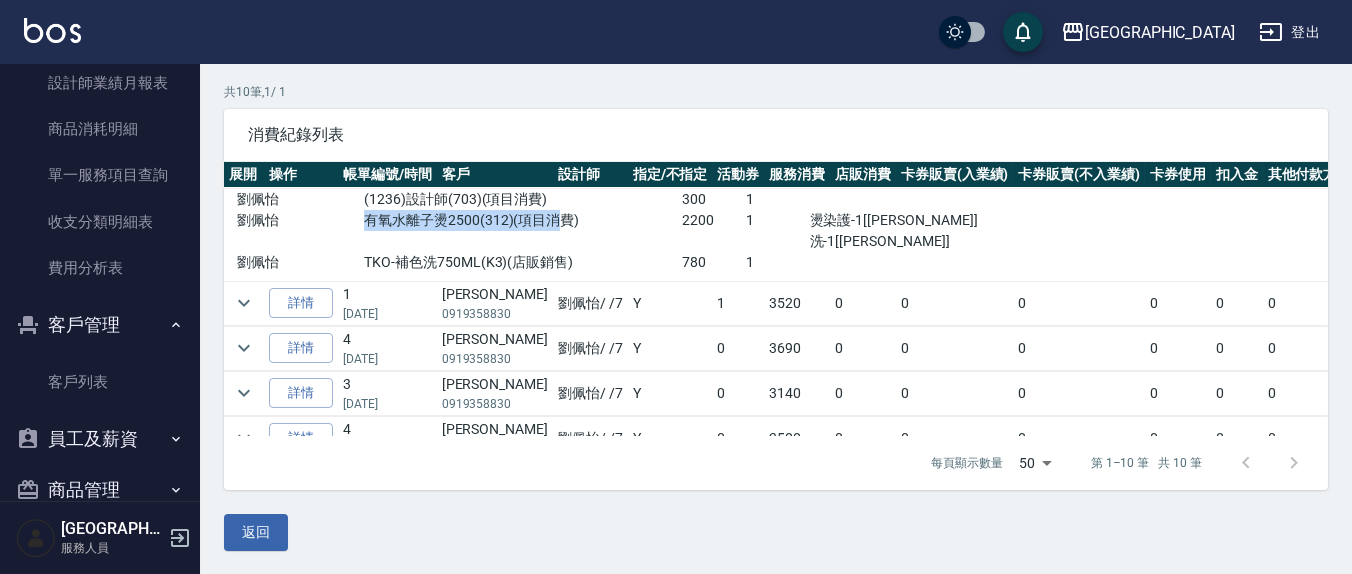 drag, startPoint x: 486, startPoint y: 215, endPoint x: 430, endPoint y: 273, distance: 80.622574 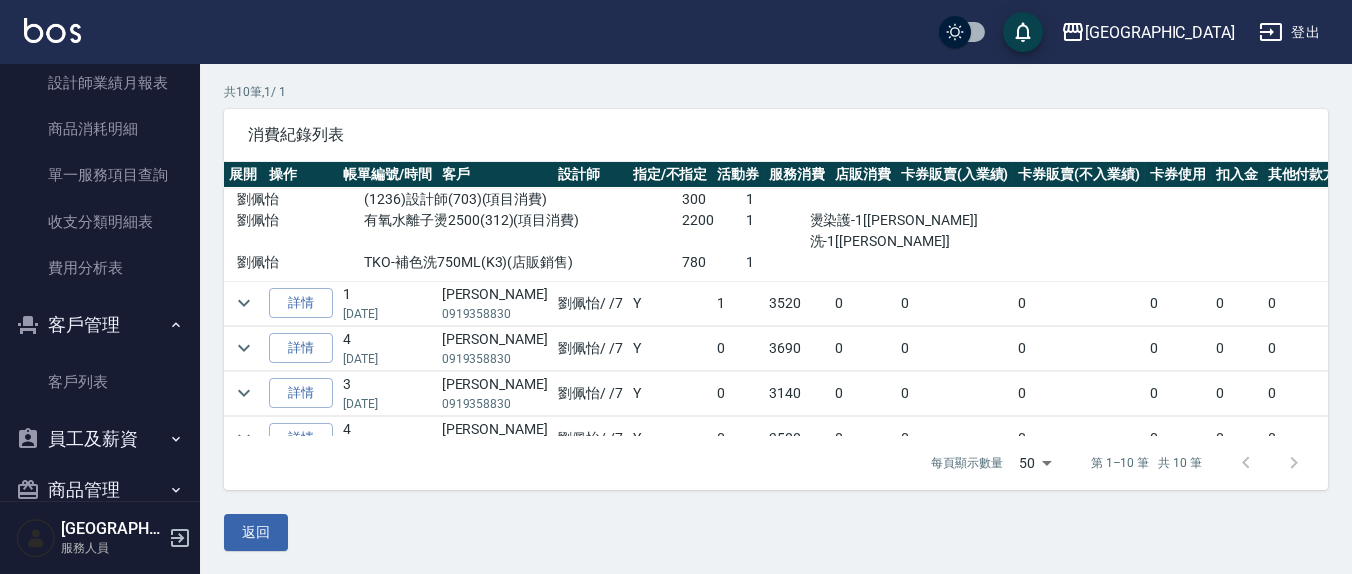 click on "設計師 項目 價格 數量 互助人 [PERSON_NAME]樣結構式1200(713)(項目消費) 720 1 燙染護-1[[PERSON_NAME]] [PERSON_NAME](501)(項目消費) 1700 1 燙染護-1[[PERSON_NAME]] [PERSON_NAME](1236)設計師(703)(項目消費) 300 1 [PERSON_NAME]氧水離子燙2500(312)(項目消費) 2200 1 燙染護-1[[PERSON_NAME]] 洗-1[[PERSON_NAME]] [PERSON_NAME]-補色洗750ML(K3)(店販銷售) 780 1" at bounding box center [618, 197] 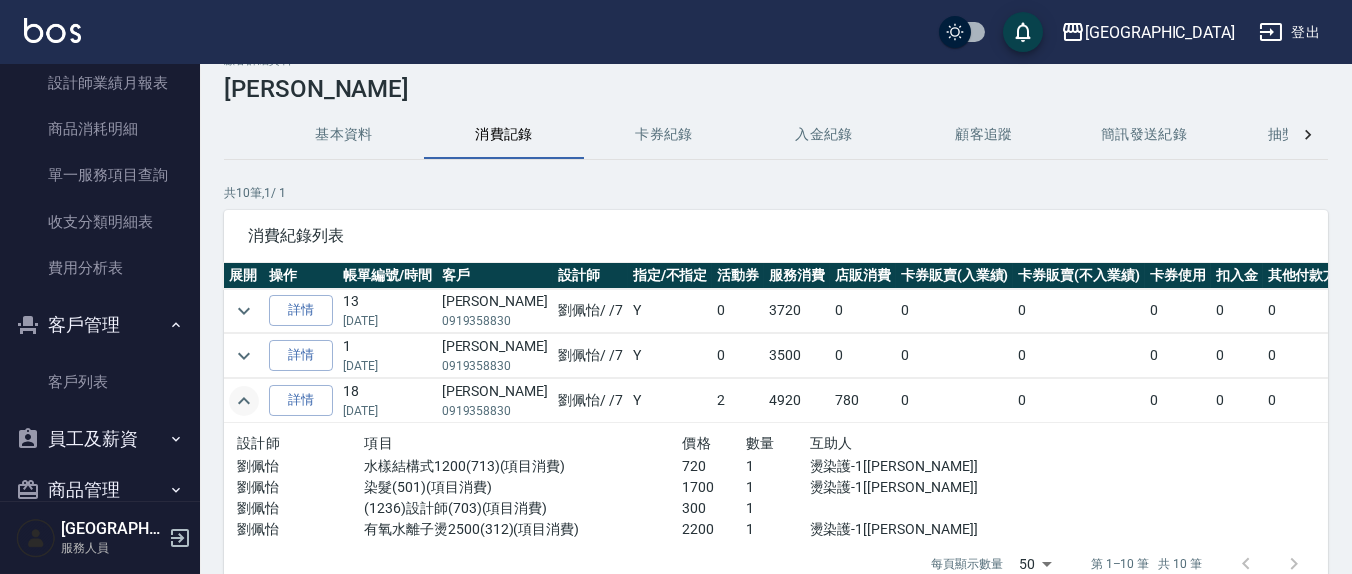 scroll, scrollTop: 0, scrollLeft: 0, axis: both 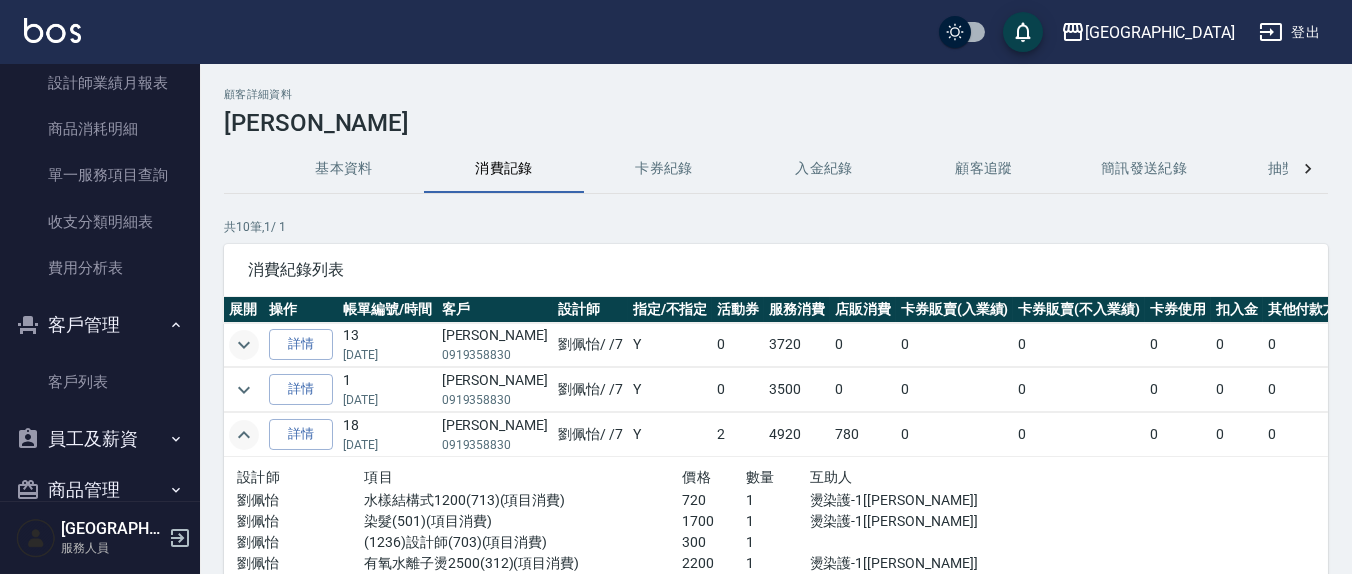 click 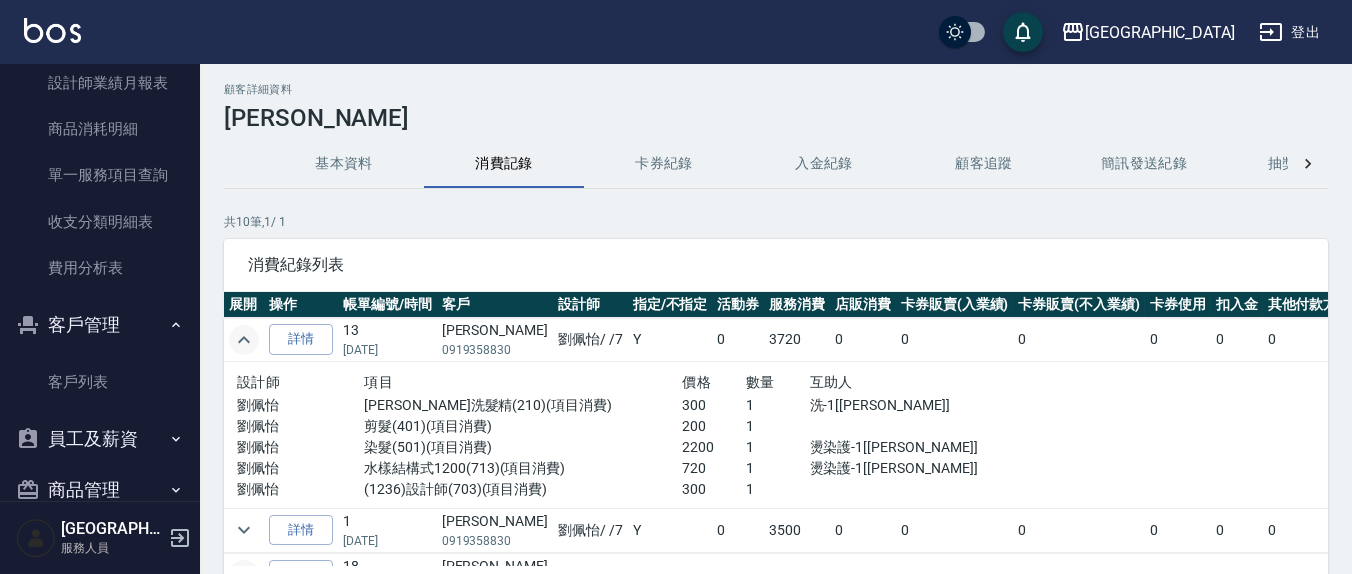 scroll, scrollTop: 0, scrollLeft: 0, axis: both 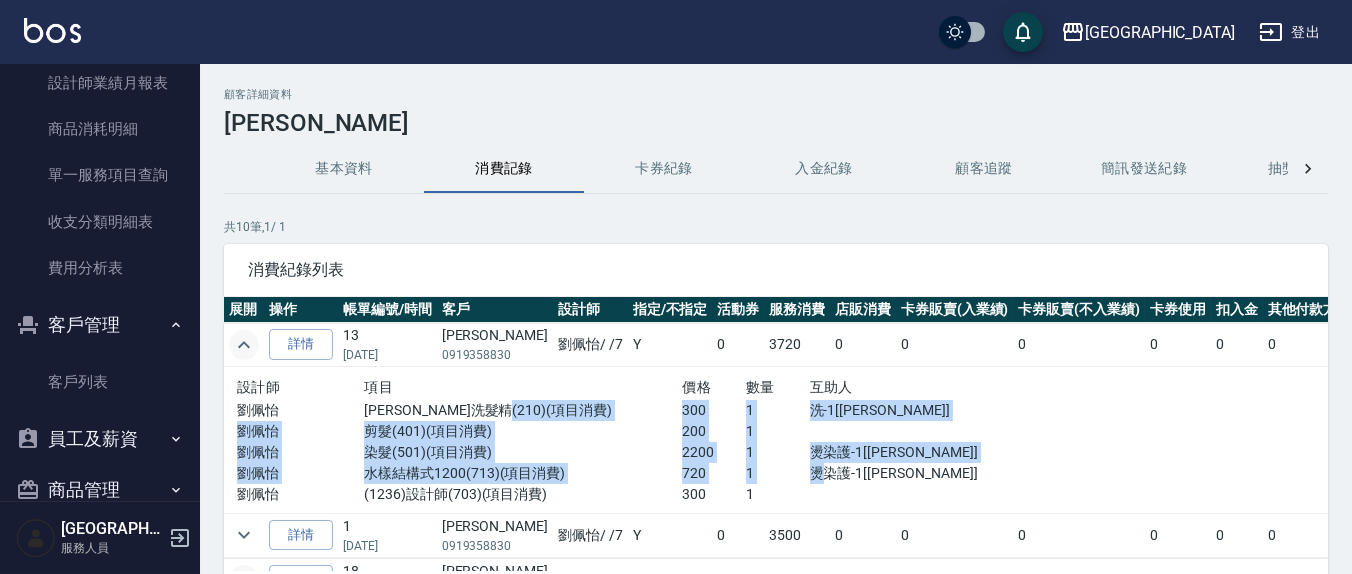 drag, startPoint x: 570, startPoint y: 414, endPoint x: 800, endPoint y: 471, distance: 236.95781 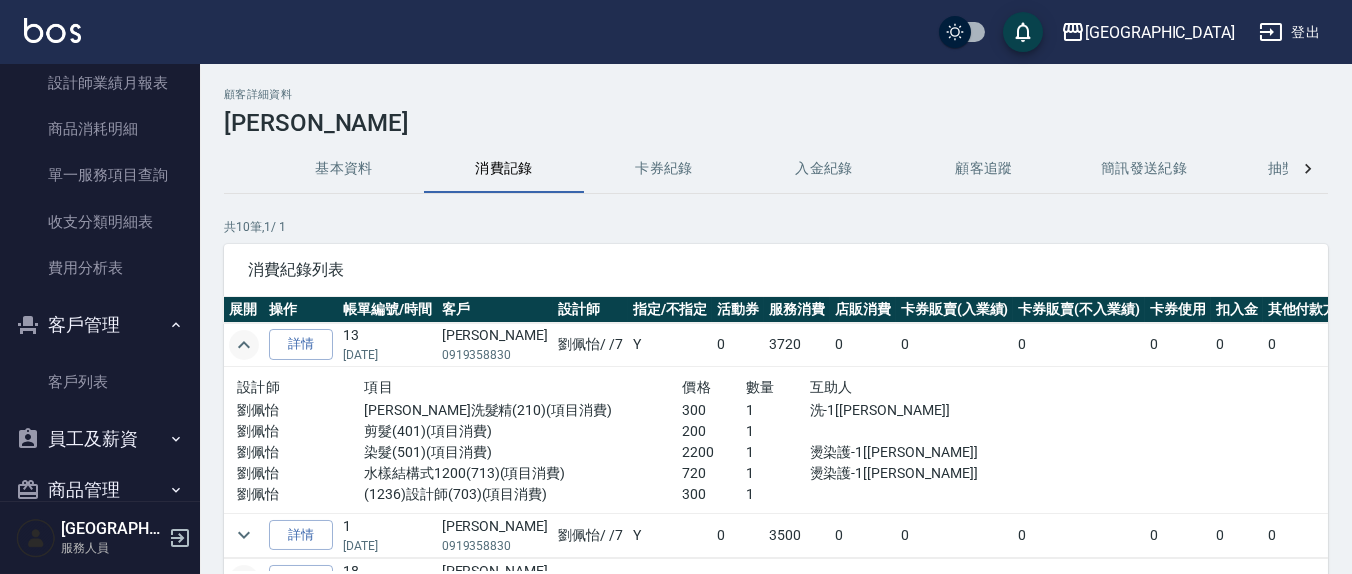 click at bounding box center (905, 494) 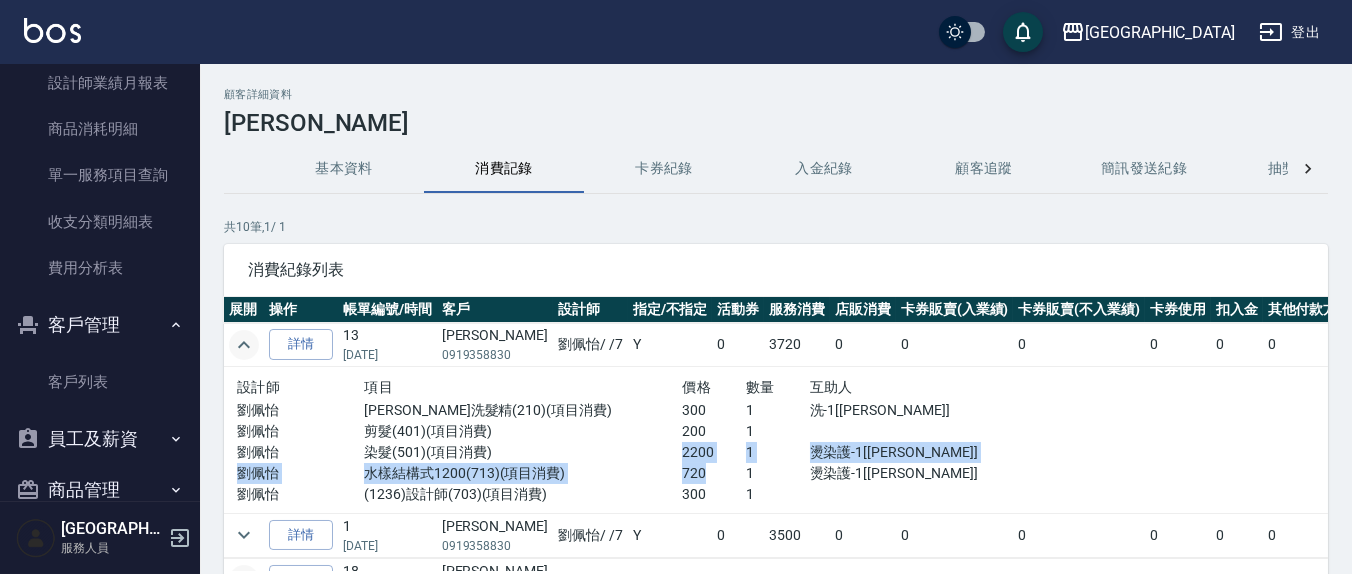drag, startPoint x: 690, startPoint y: 473, endPoint x: 647, endPoint y: 445, distance: 51.312767 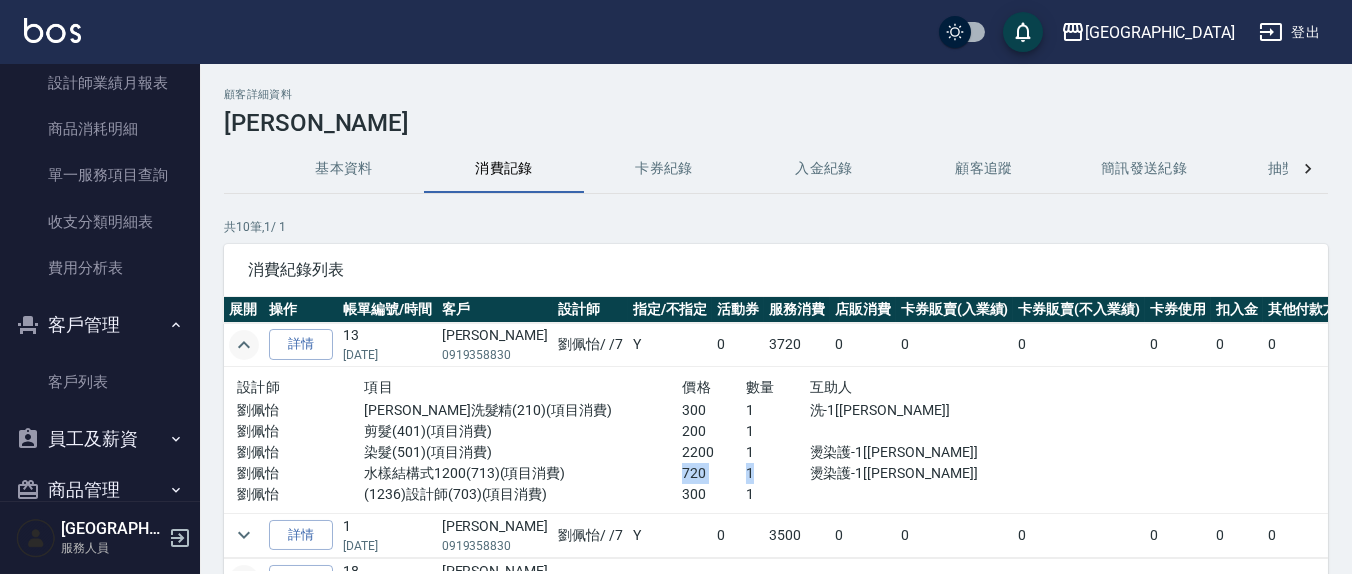 click on "[PERSON_NAME]樣結構式1200(713)(項目消費) 720 1 燙染護-1[[PERSON_NAME]]" at bounding box center [618, 473] 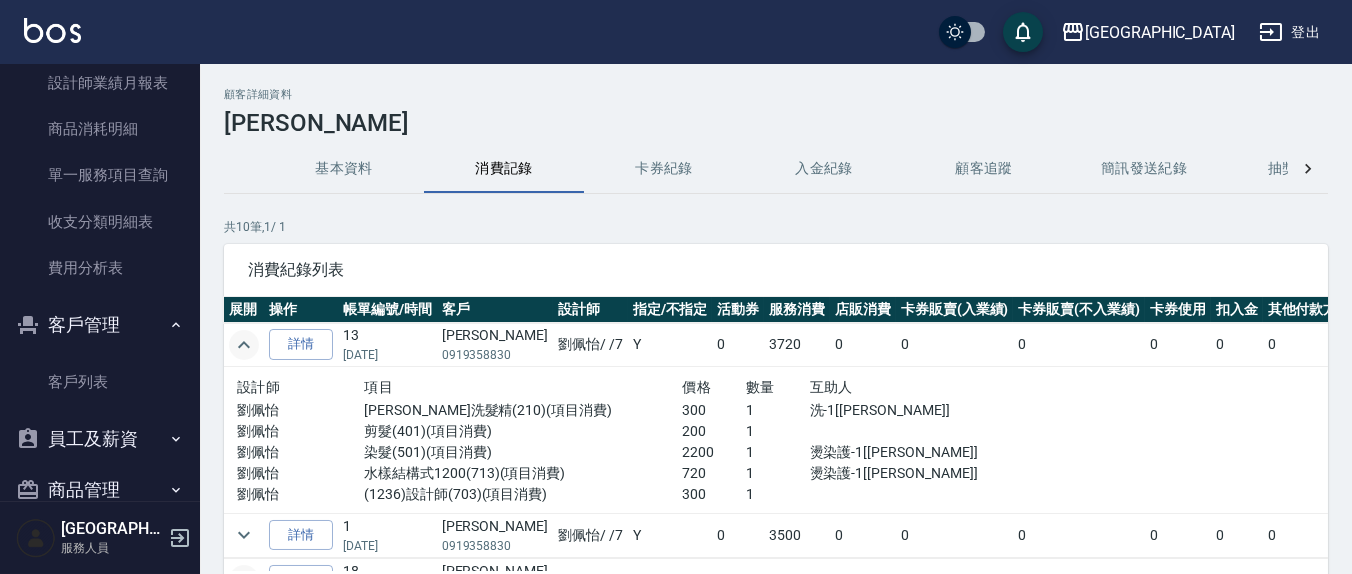 click on "1" at bounding box center (778, 494) 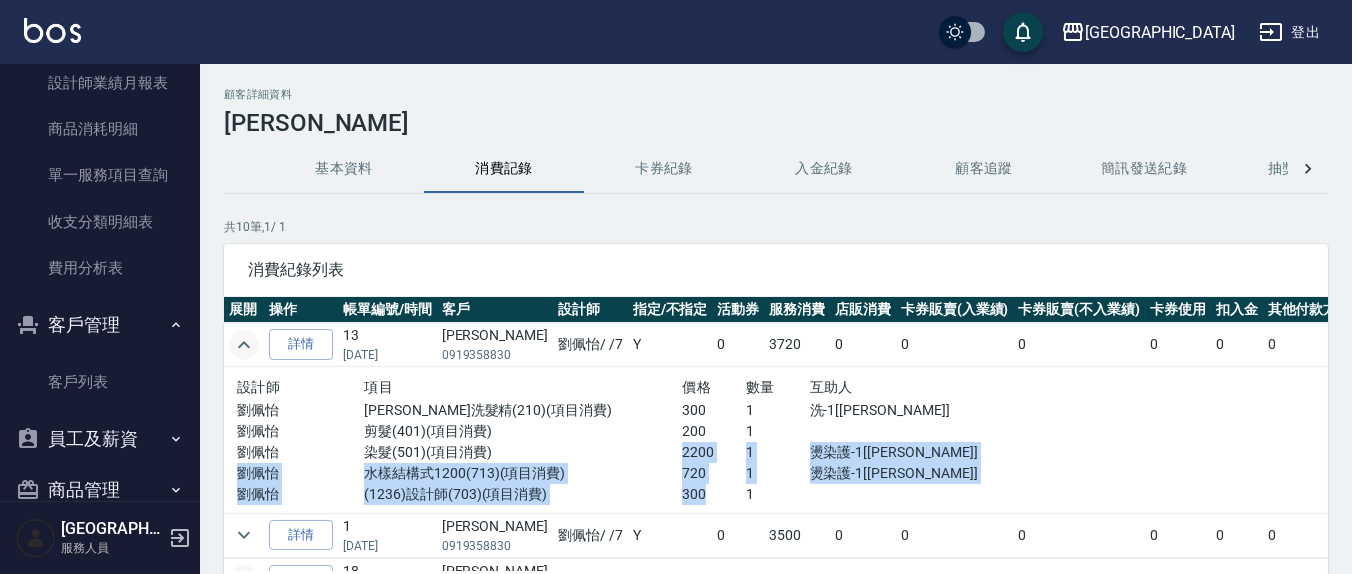 drag, startPoint x: 647, startPoint y: 450, endPoint x: 704, endPoint y: 489, distance: 69.065186 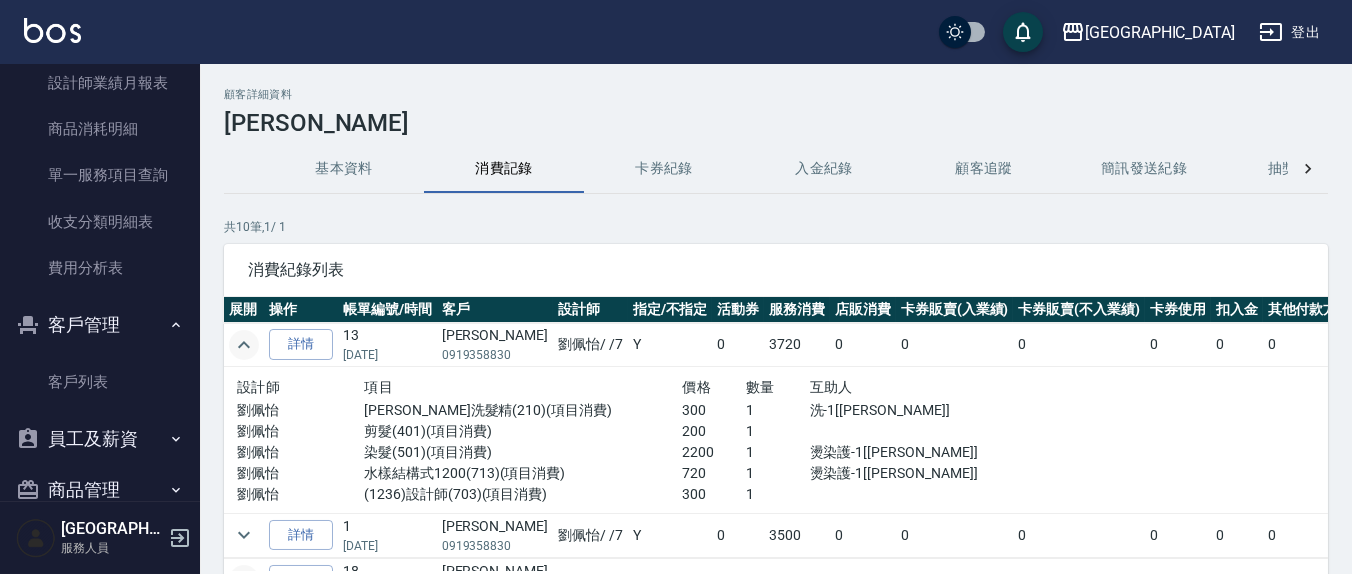click on "1" at bounding box center (778, 494) 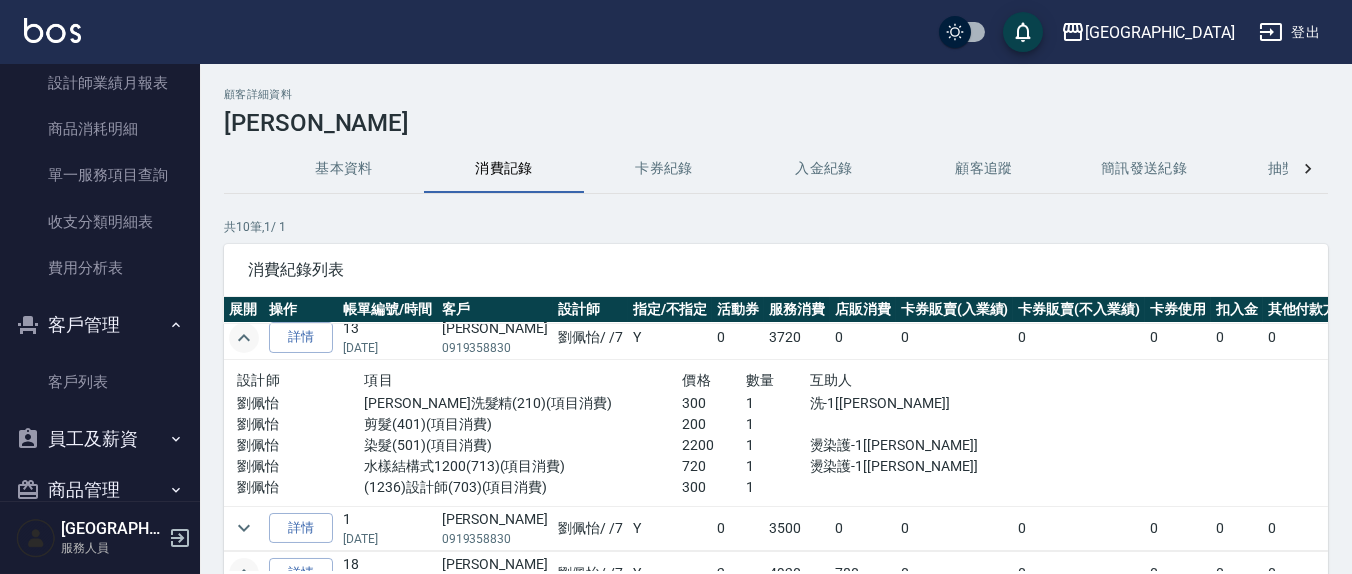 scroll, scrollTop: 0, scrollLeft: 0, axis: both 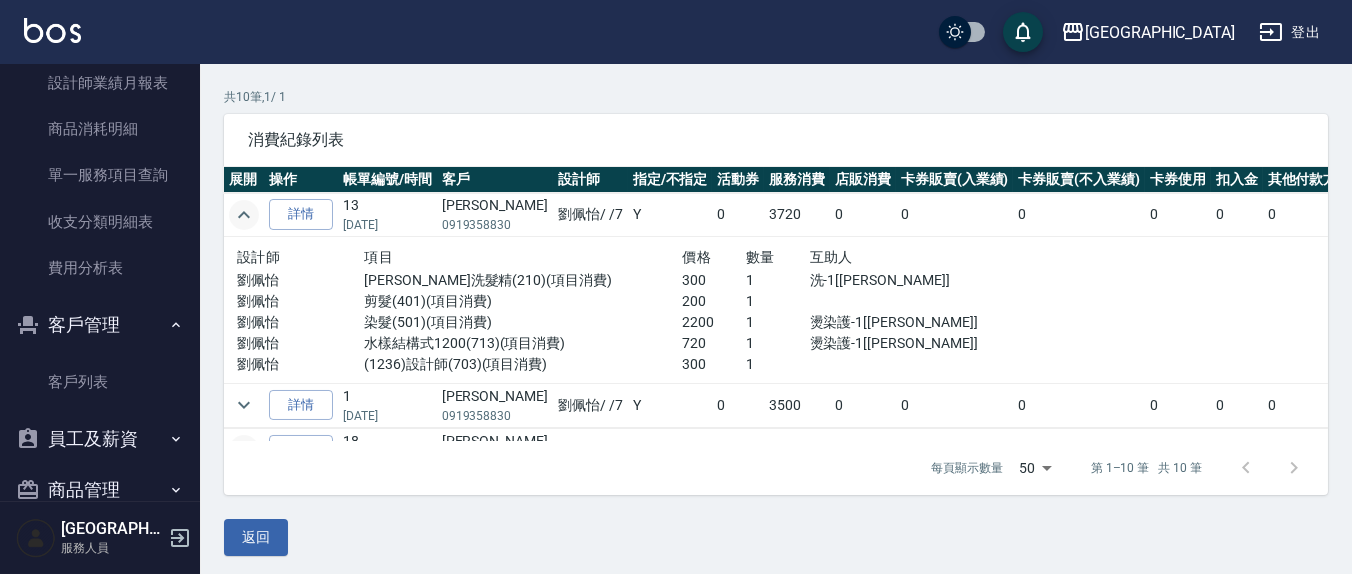 click on "顧客詳細資料 [PERSON_NAME] 基本資料 消費記錄 卡券紀錄 入金紀錄 顧客追蹤 簡訊發送紀錄 抽獎券紀錄 共  10  筆,  1  /   1 消費紀錄列表 展開 操作 帳單編號/時間 客戶 設計師 指定/不指定 活動券 服務消費 店販消費 卡券販賣(入業績) 卡券販賣(不入業績) 卡券使用 扣入金 其他付款方式 現金應收 備註 詳情 13 [DATE] [PERSON_NAME]0919358830 [PERSON_NAME]/   /7 Y 0 3720 0 0 0 0 0 0 3720 設計師 項目 價格 數量 互助人 [PERSON_NAME]娜洗髮精(210)(項目消費) 300 1 洗-1[[PERSON_NAME]] [PERSON_NAME] 剪髮(401)(項目消費) 200 1 [PERSON_NAME](501)(項目消費) 2200 1 燙染護-1[[PERSON_NAME]] [PERSON_NAME] 水樣結構式1200(713)(項目消費) 720 1 燙染護-1[[PERSON_NAME]] [PERSON_NAME](1236)設計師(703)(項目消費) 300 1 詳情 1 [DATE] [PERSON_NAME]0919358830 [PERSON_NAME]/   /7 Y 0 3500 0 0 0 0 0 0 3500 詳情 18 [DATE] [PERSON_NAME]0919358830 [PERSON_NAME]/   /7 Y 2 4920 780 0 0 0 0 0 5700 設計師 項目 價格 數量" at bounding box center (776, 257) 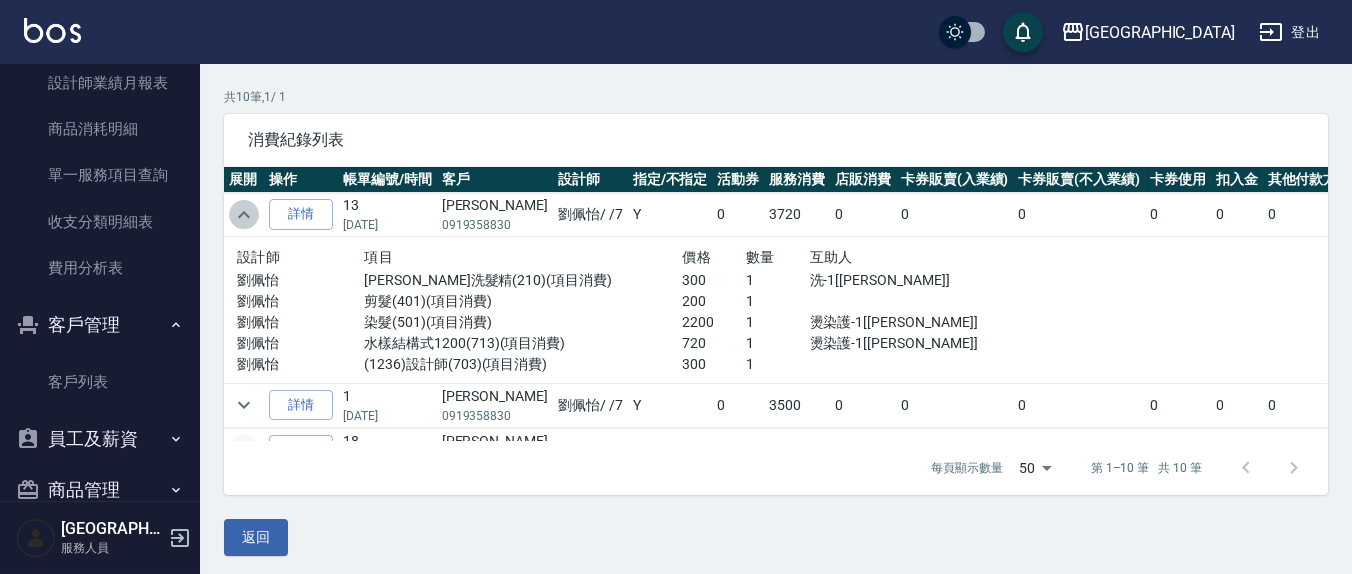 click 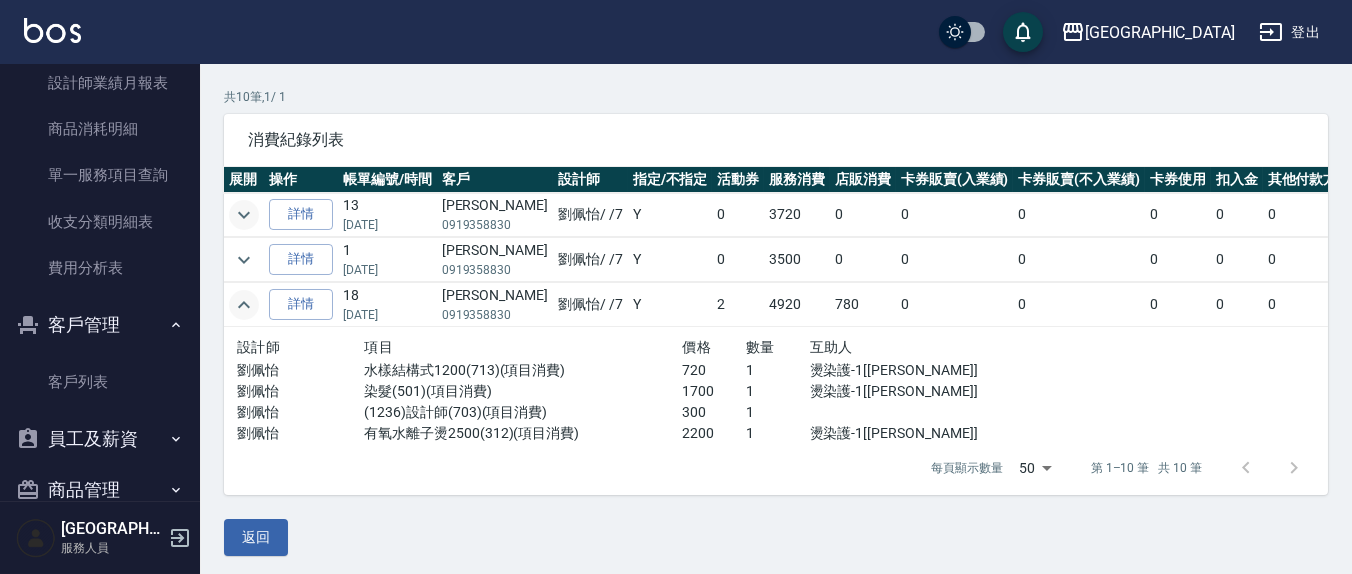click at bounding box center [244, 305] 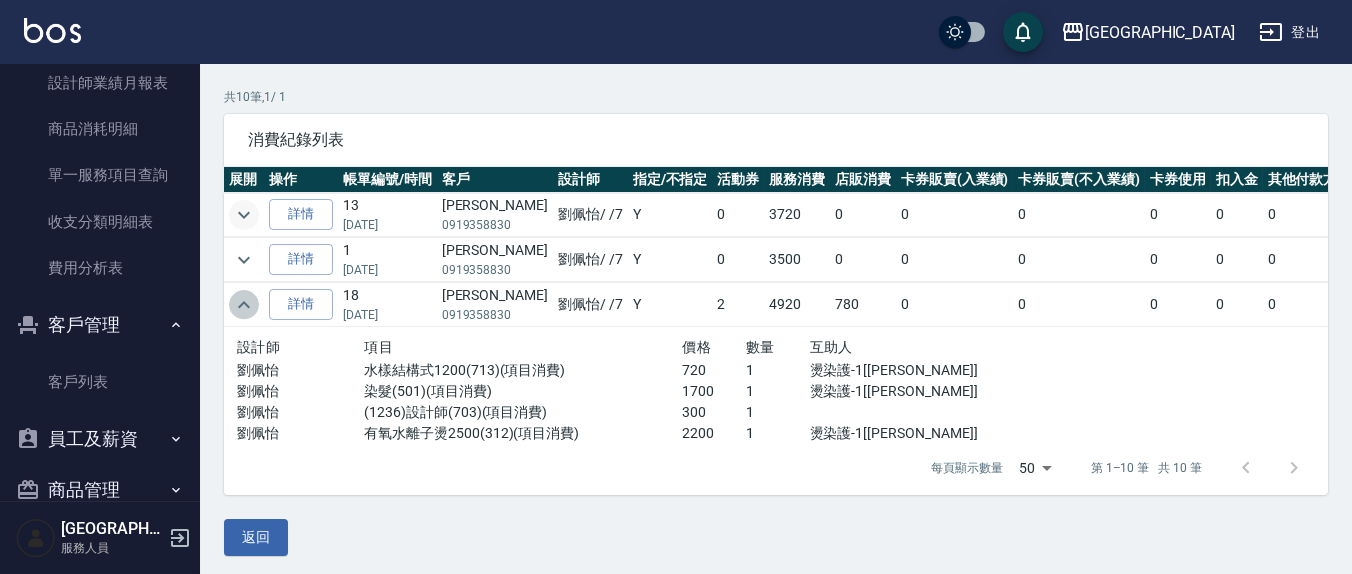 click 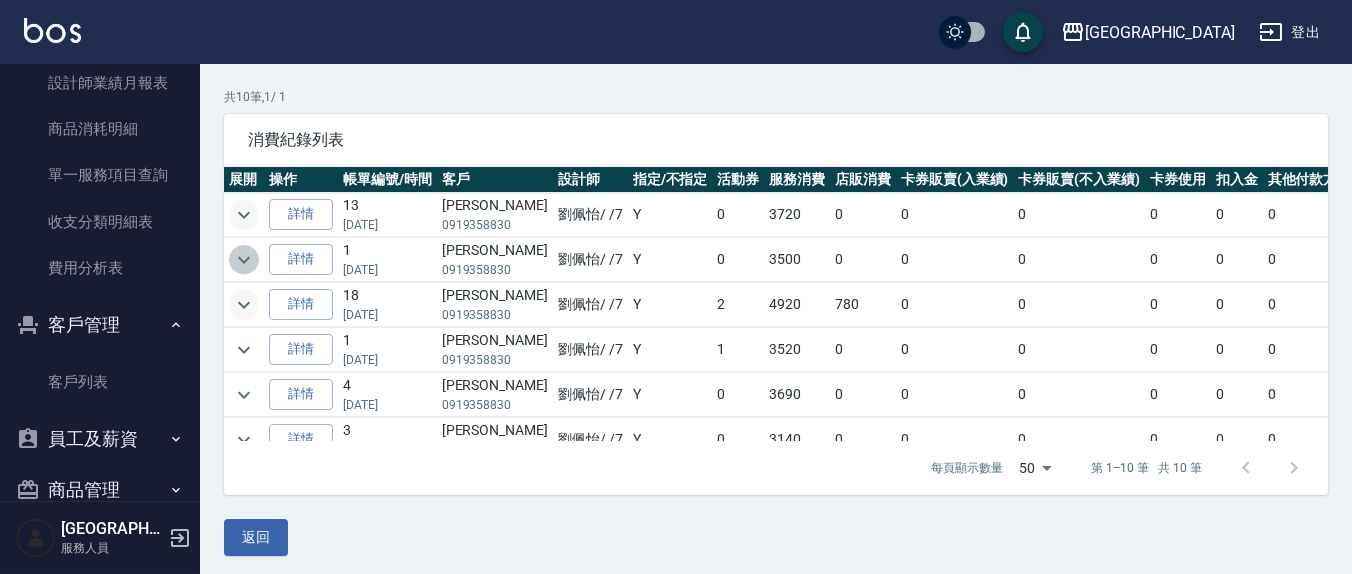click 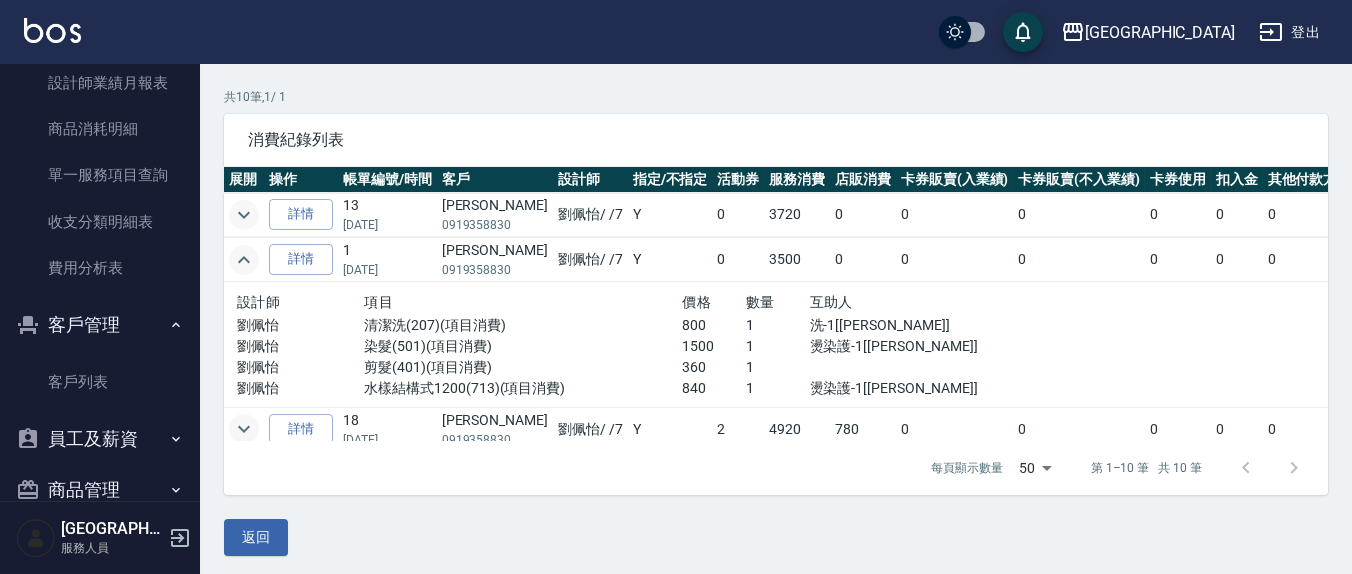 click 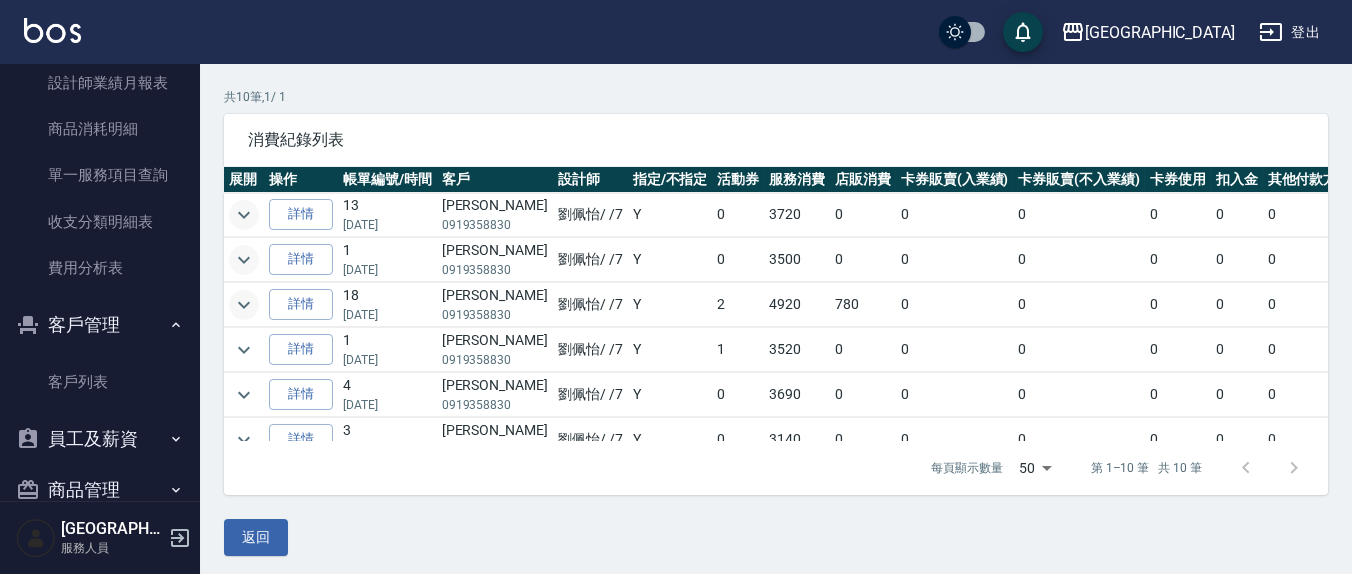 click 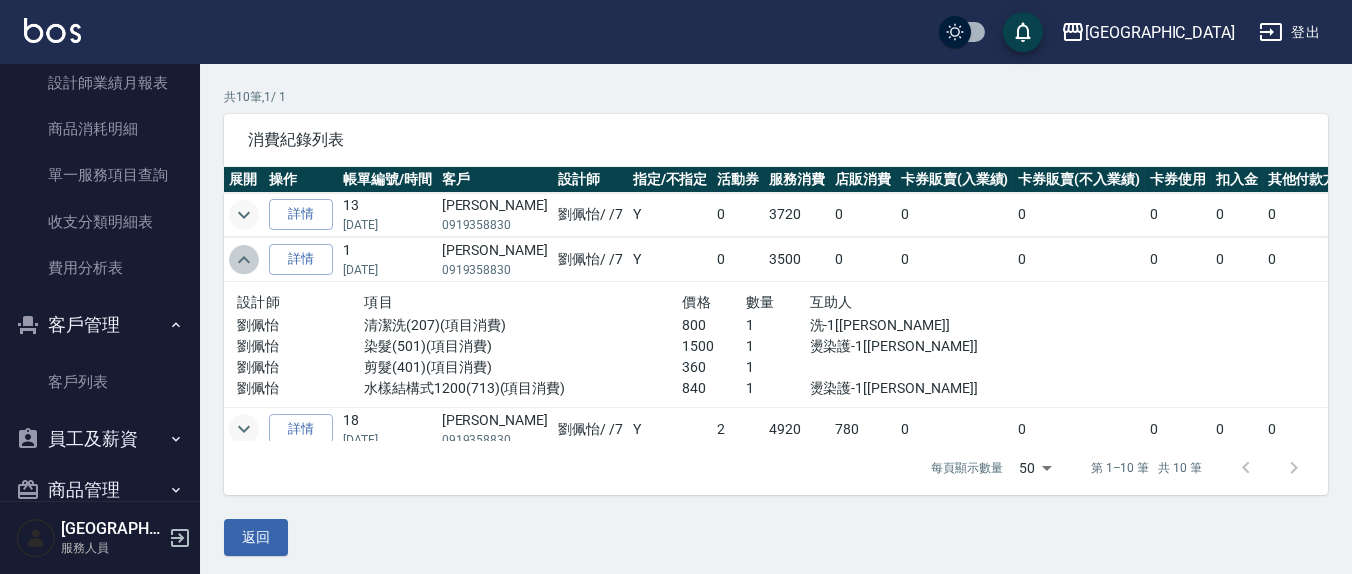 click 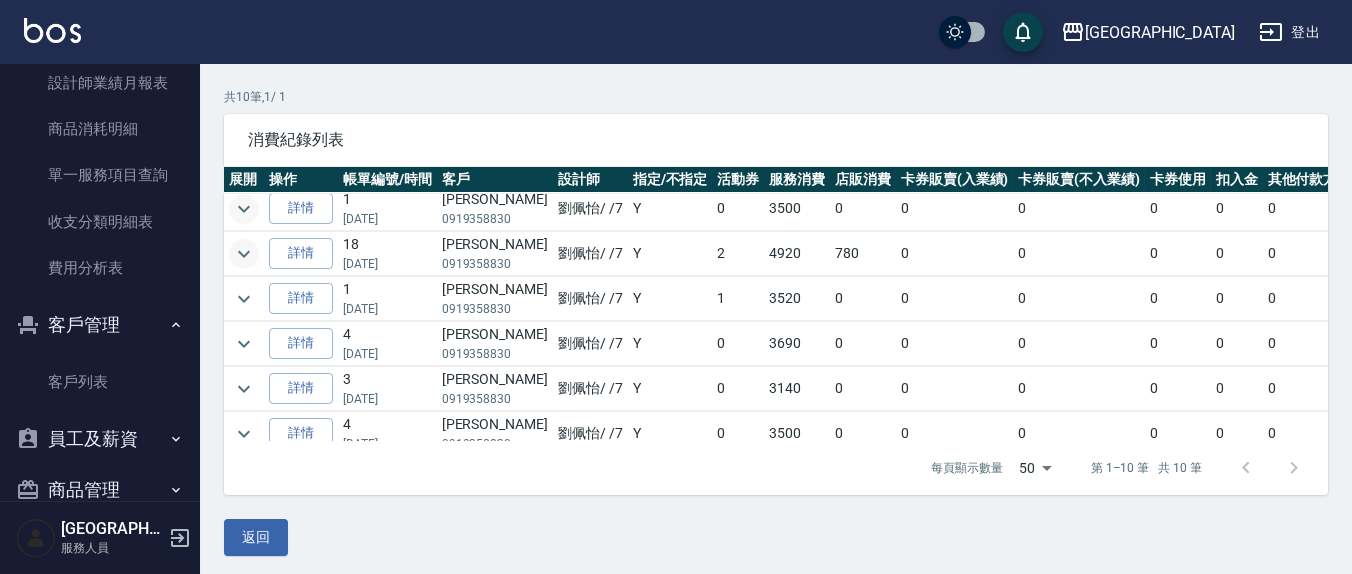 scroll, scrollTop: 0, scrollLeft: 0, axis: both 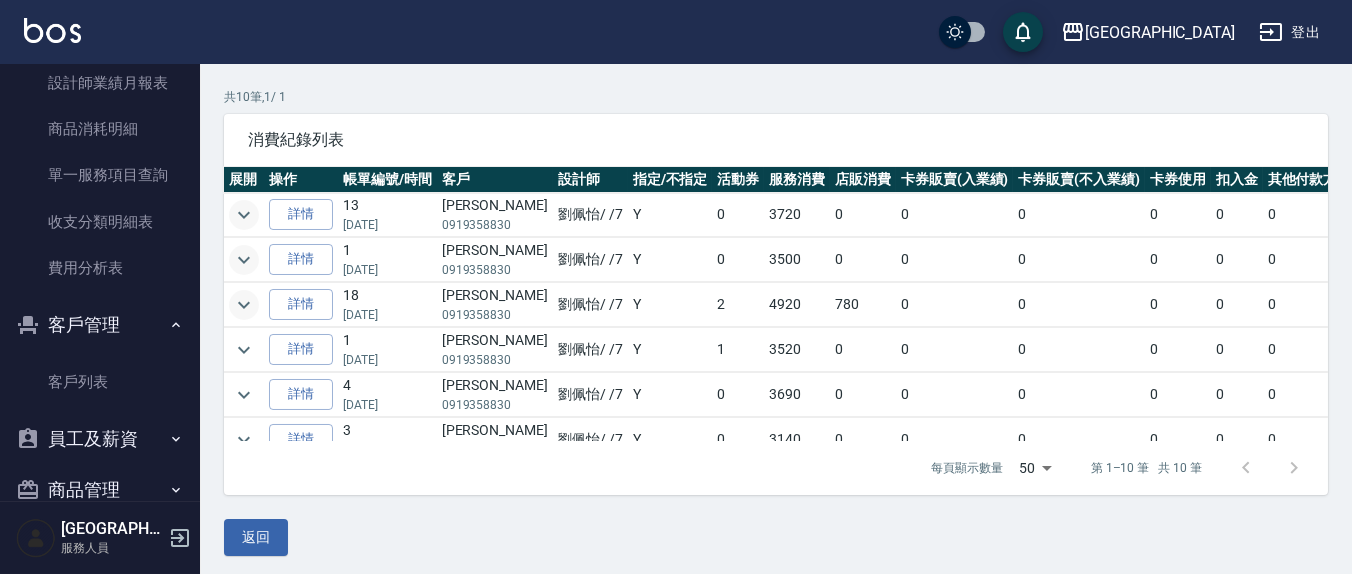 click 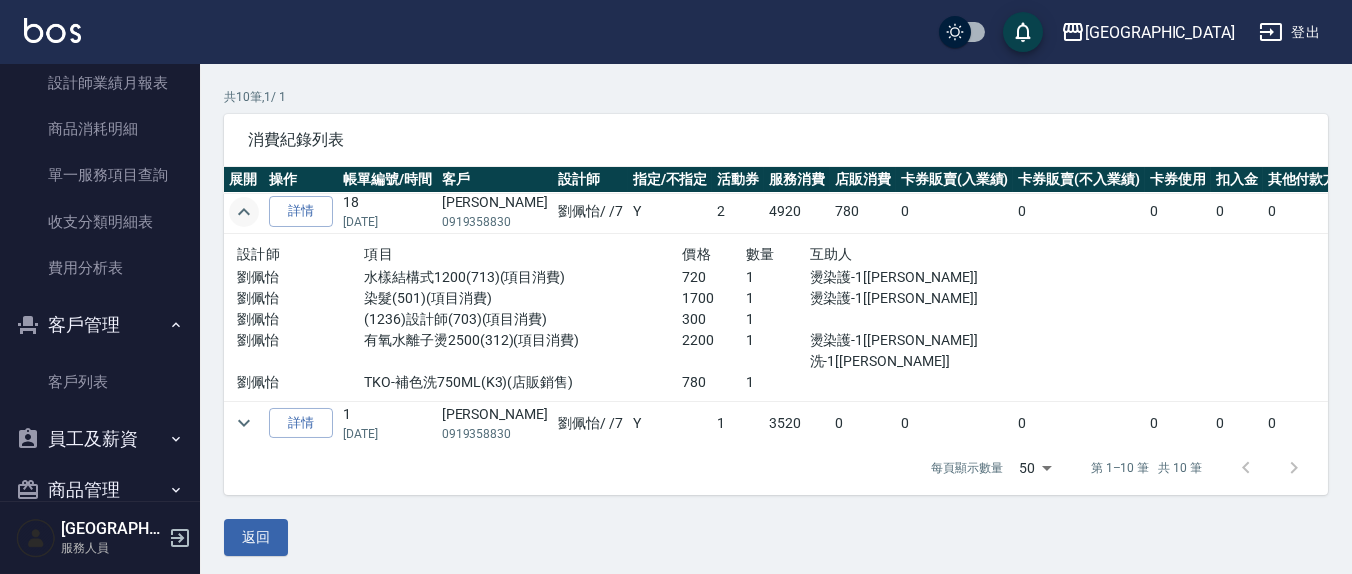 scroll, scrollTop: 74, scrollLeft: 0, axis: vertical 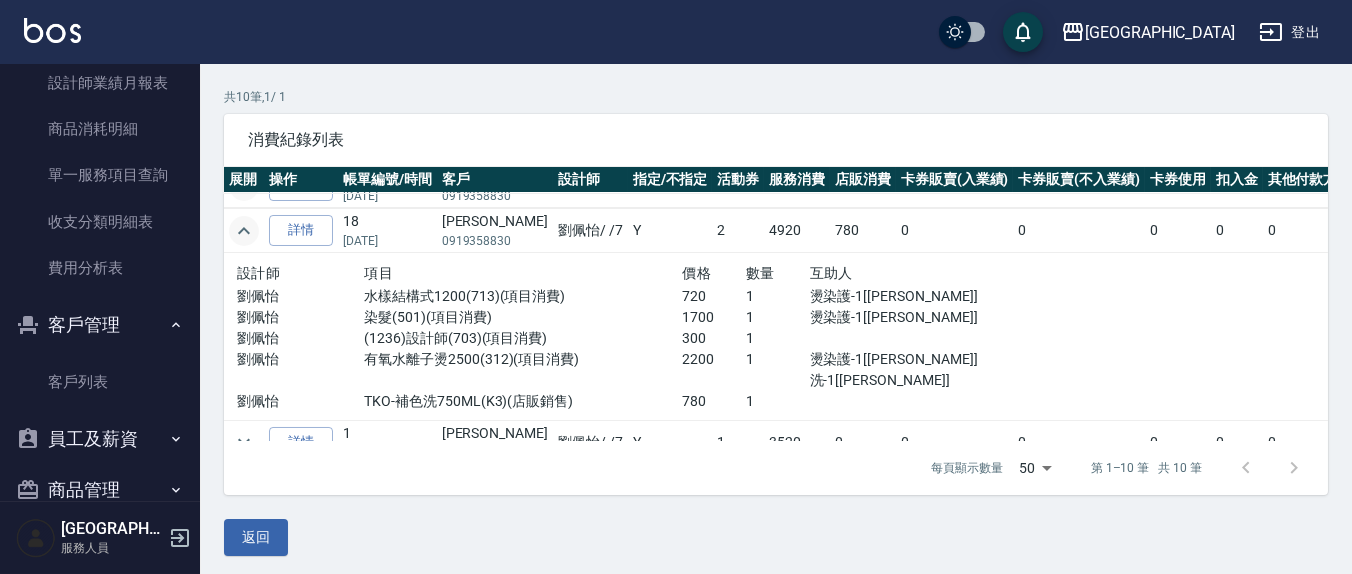 click 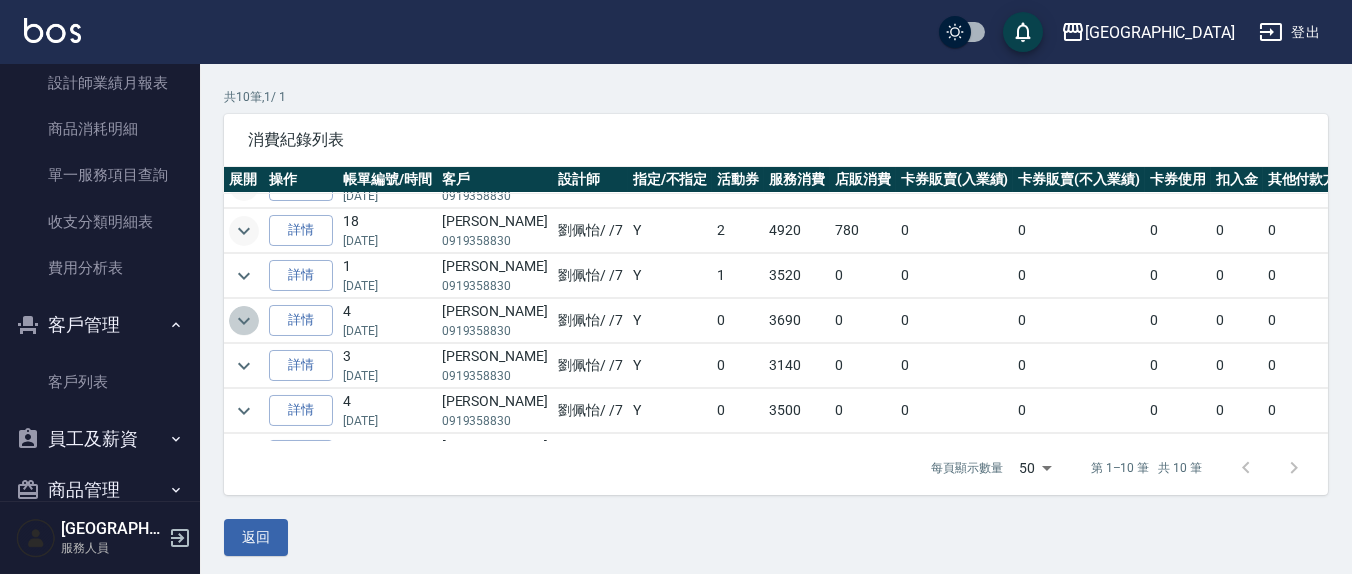 click 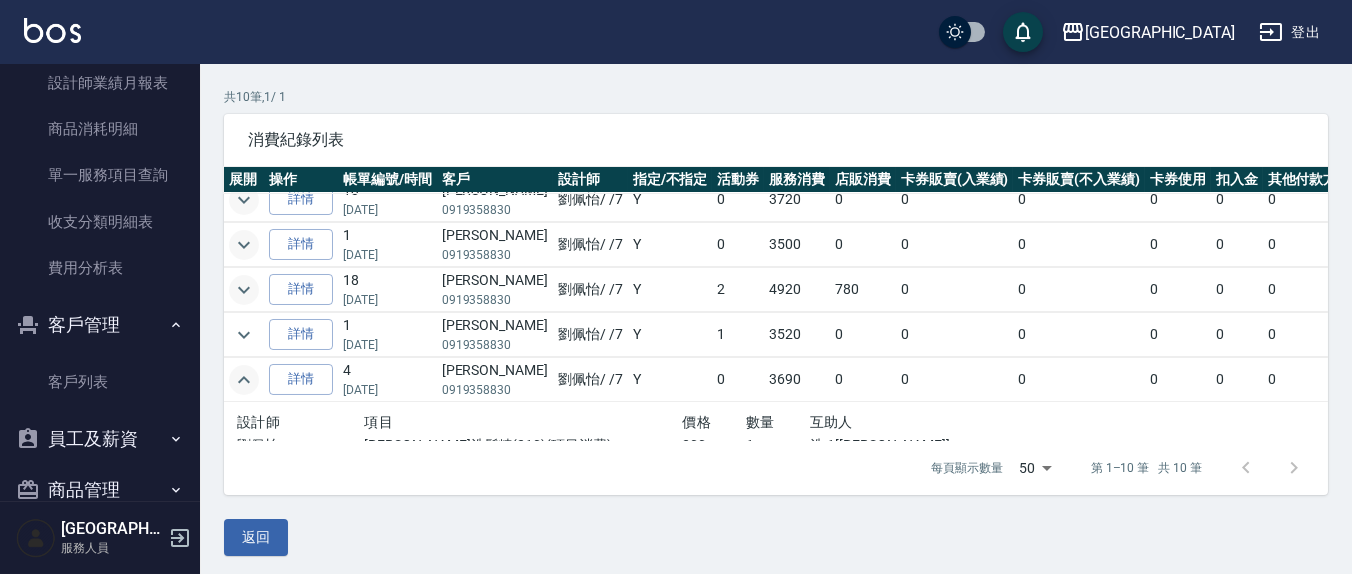scroll, scrollTop: 0, scrollLeft: 0, axis: both 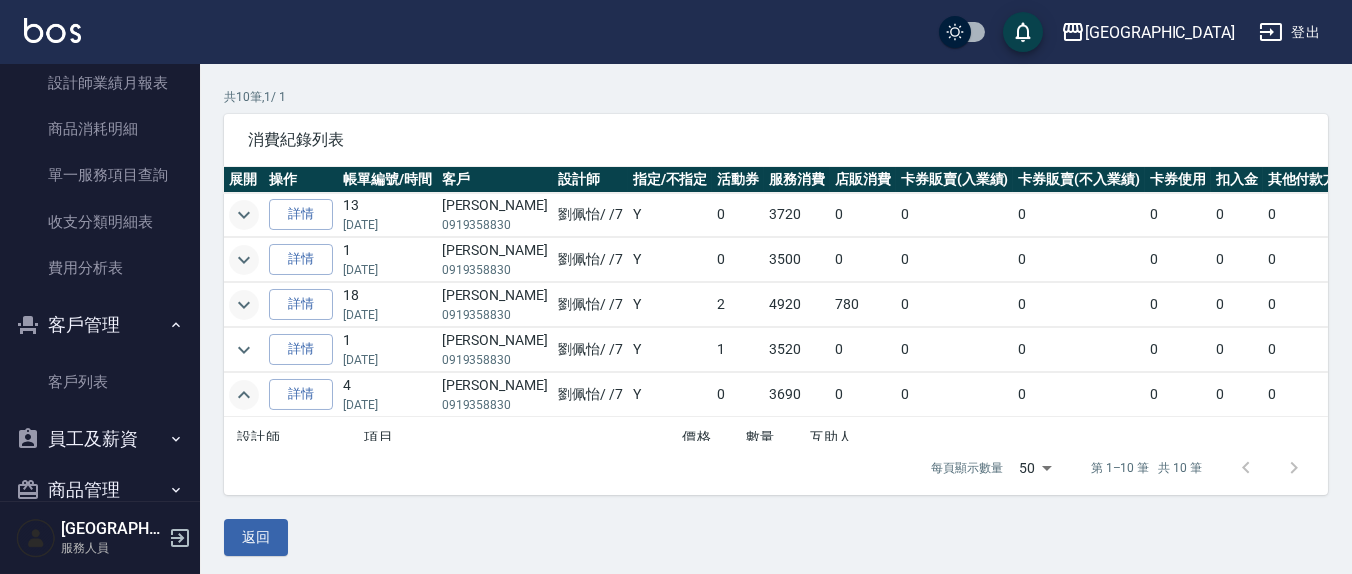 click 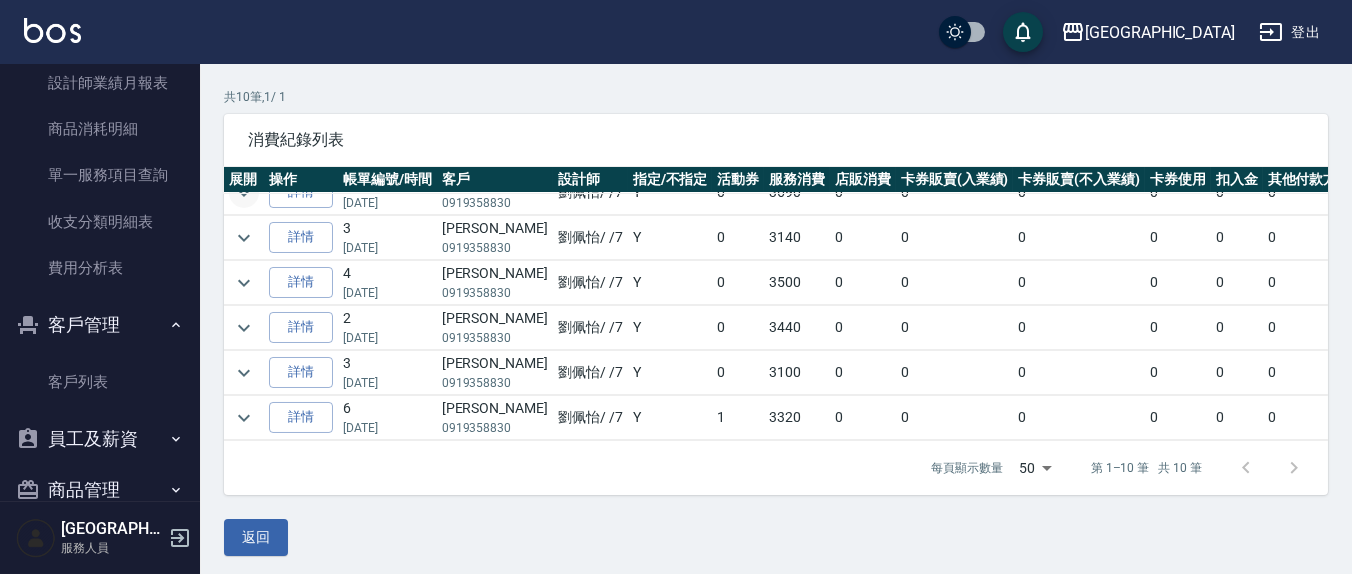 scroll, scrollTop: 217, scrollLeft: 0, axis: vertical 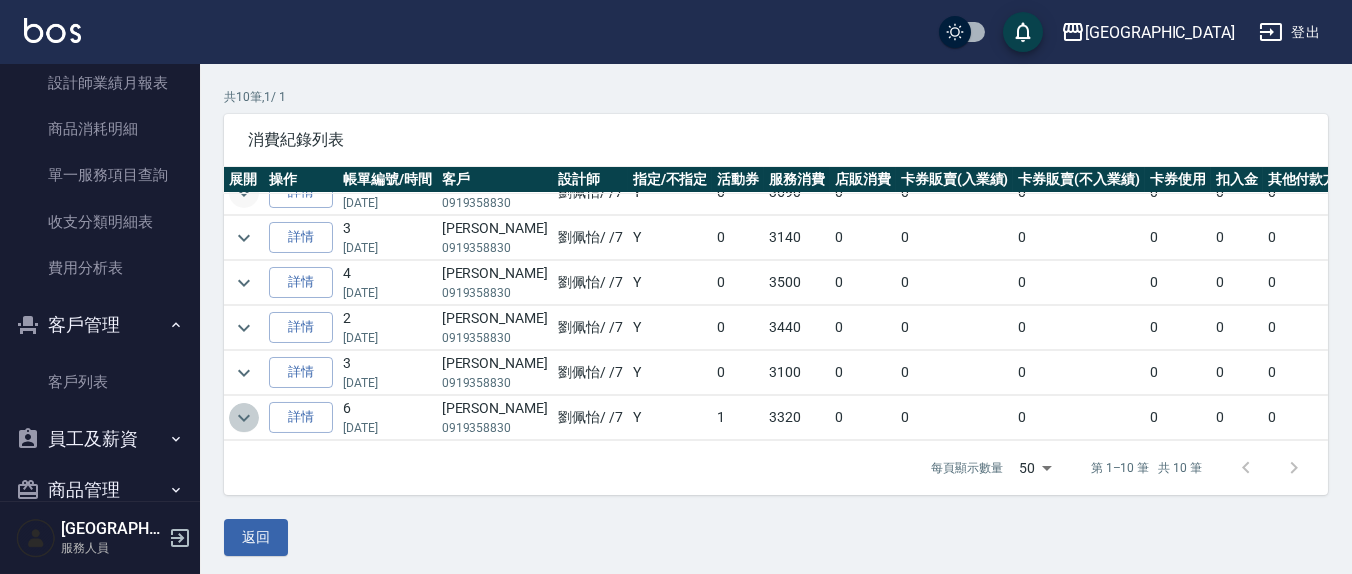 click 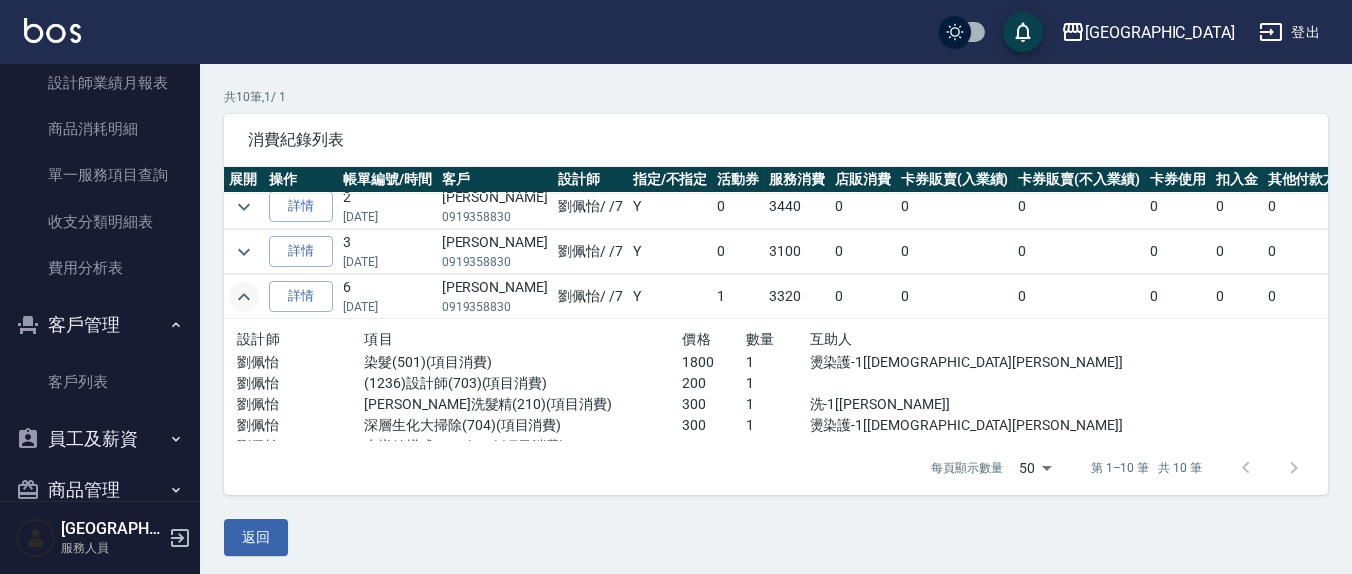 scroll, scrollTop: 384, scrollLeft: 0, axis: vertical 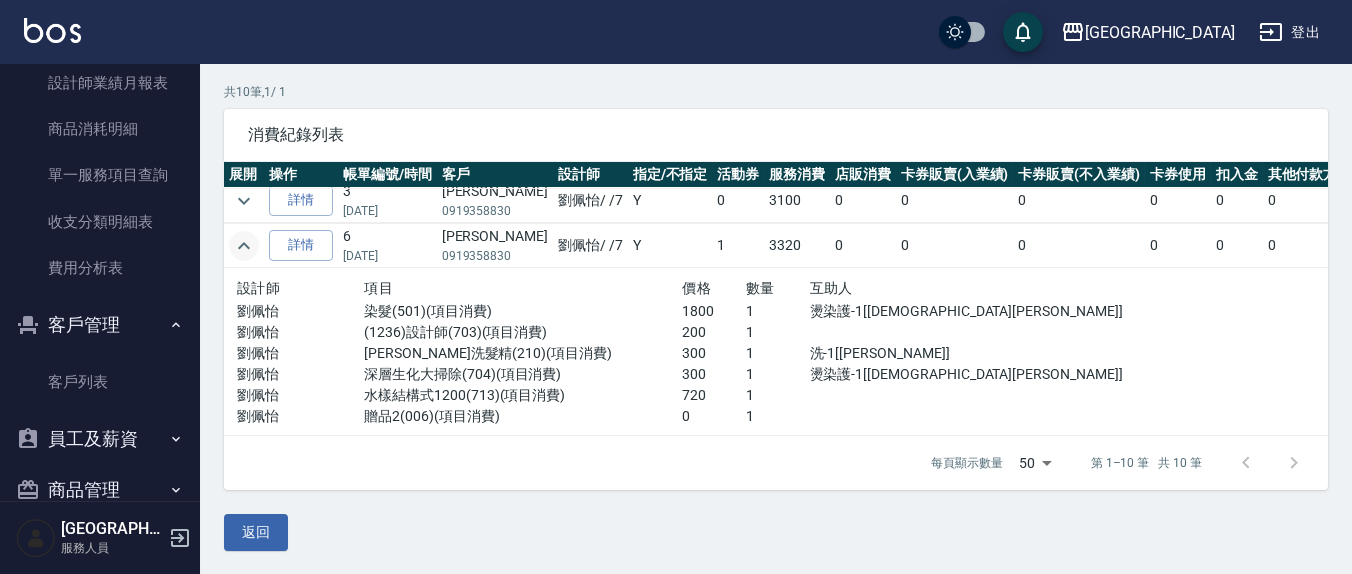 click 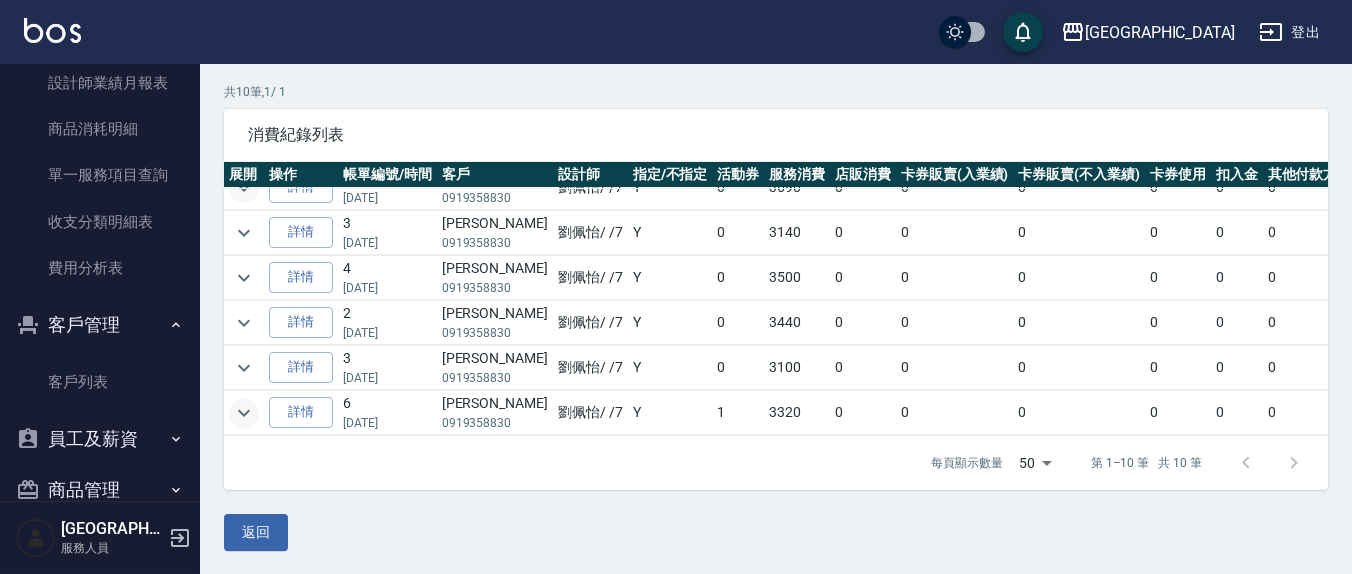 scroll, scrollTop: 217, scrollLeft: 0, axis: vertical 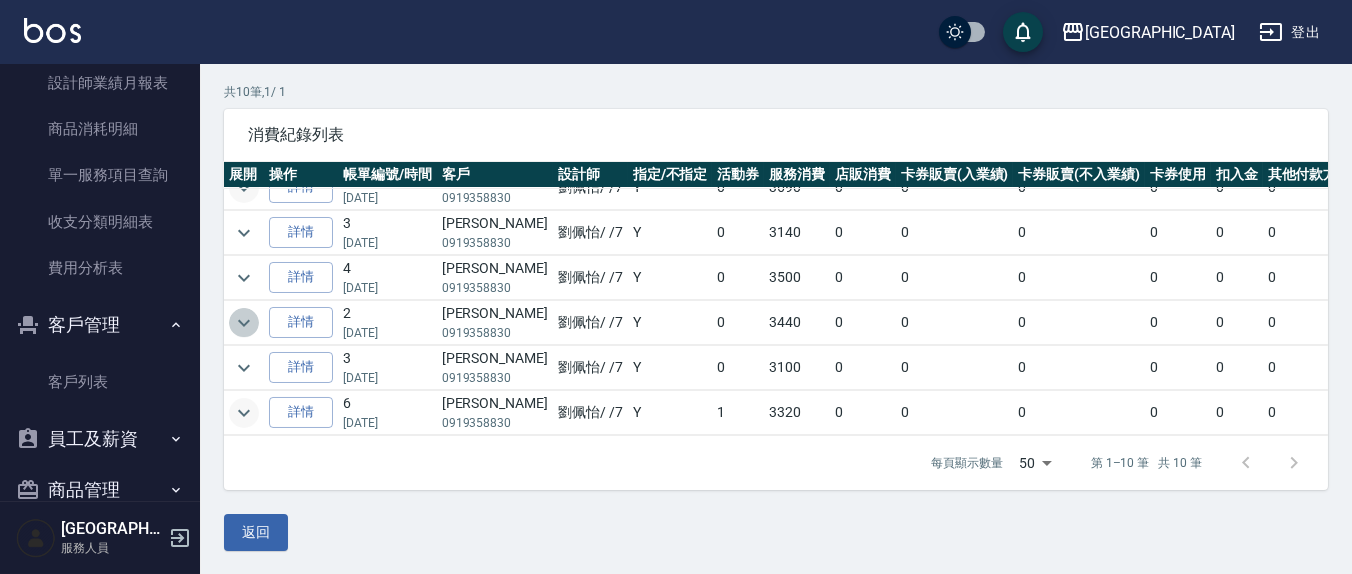 click 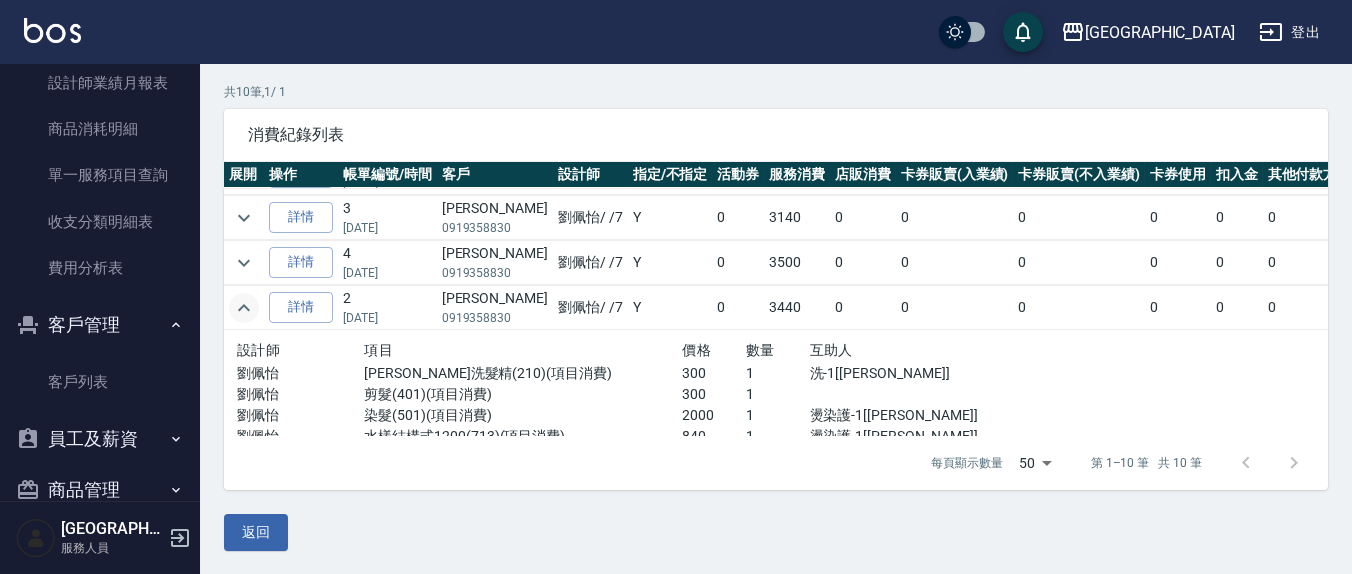 click 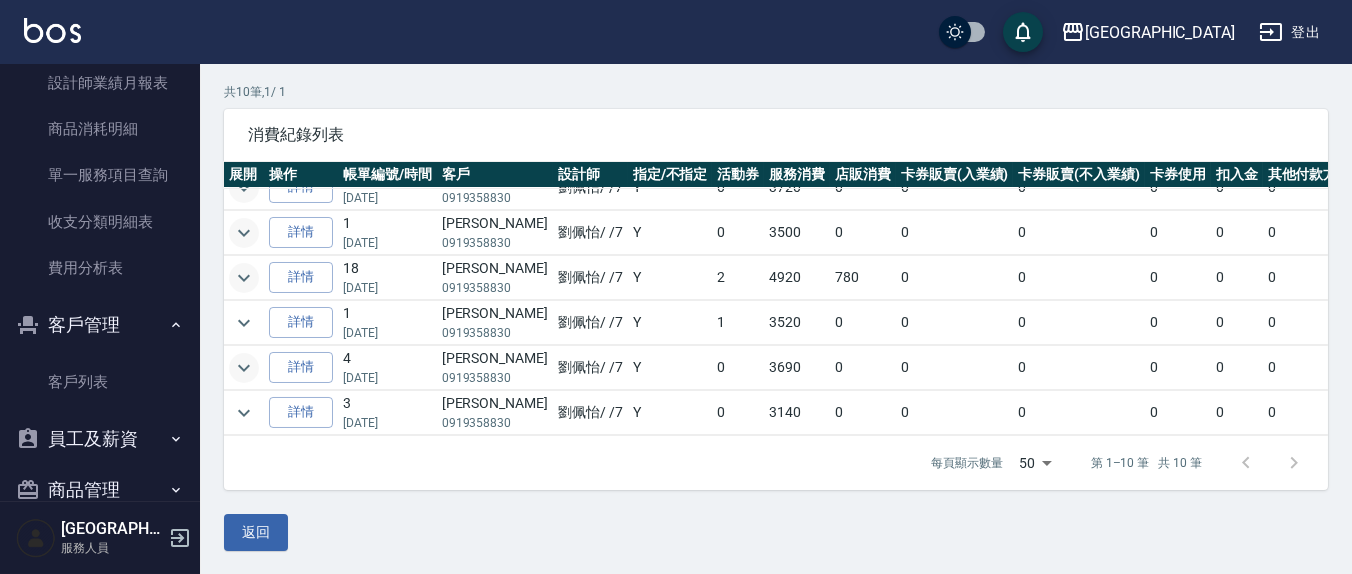 scroll, scrollTop: 0, scrollLeft: 0, axis: both 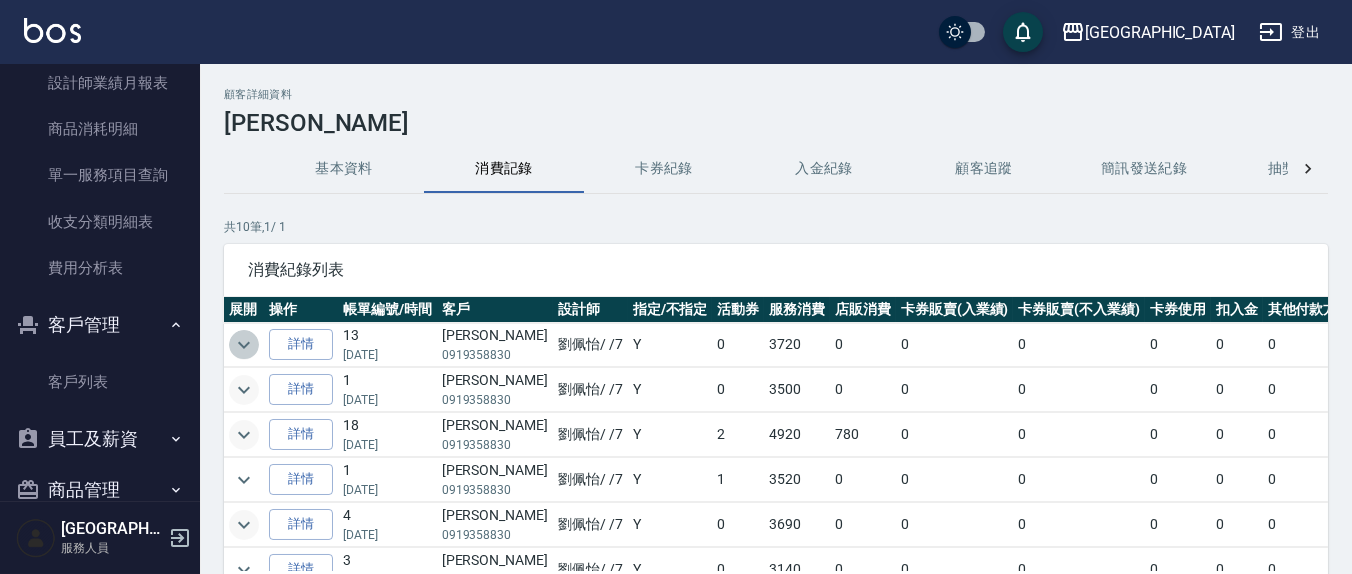 click 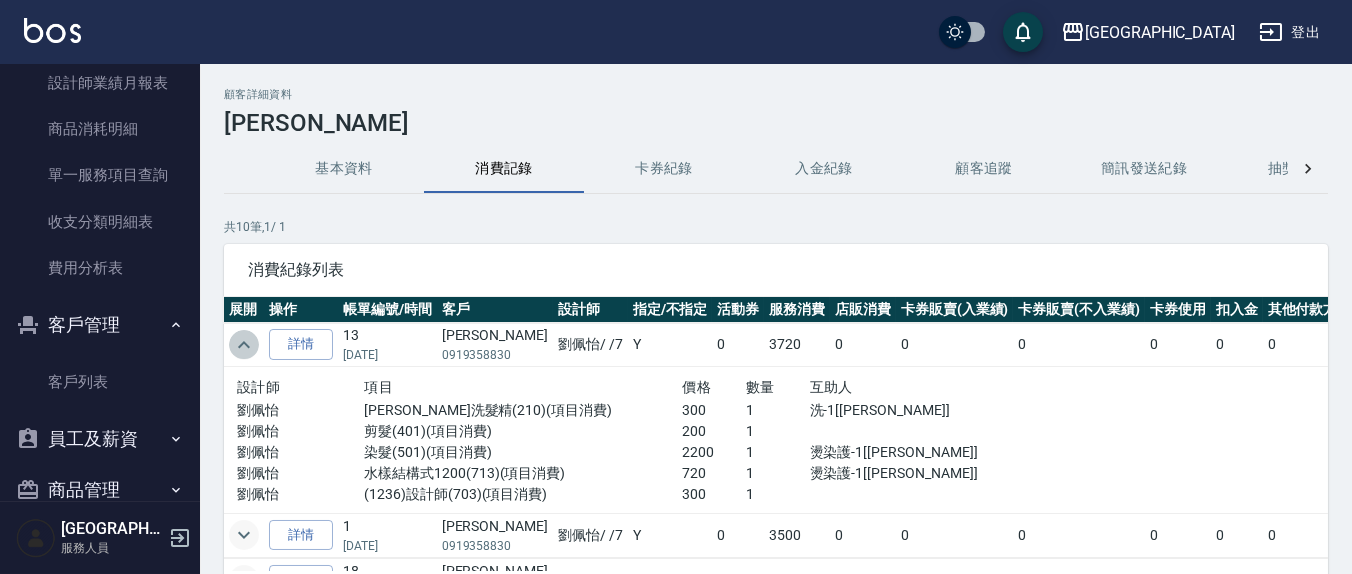 click 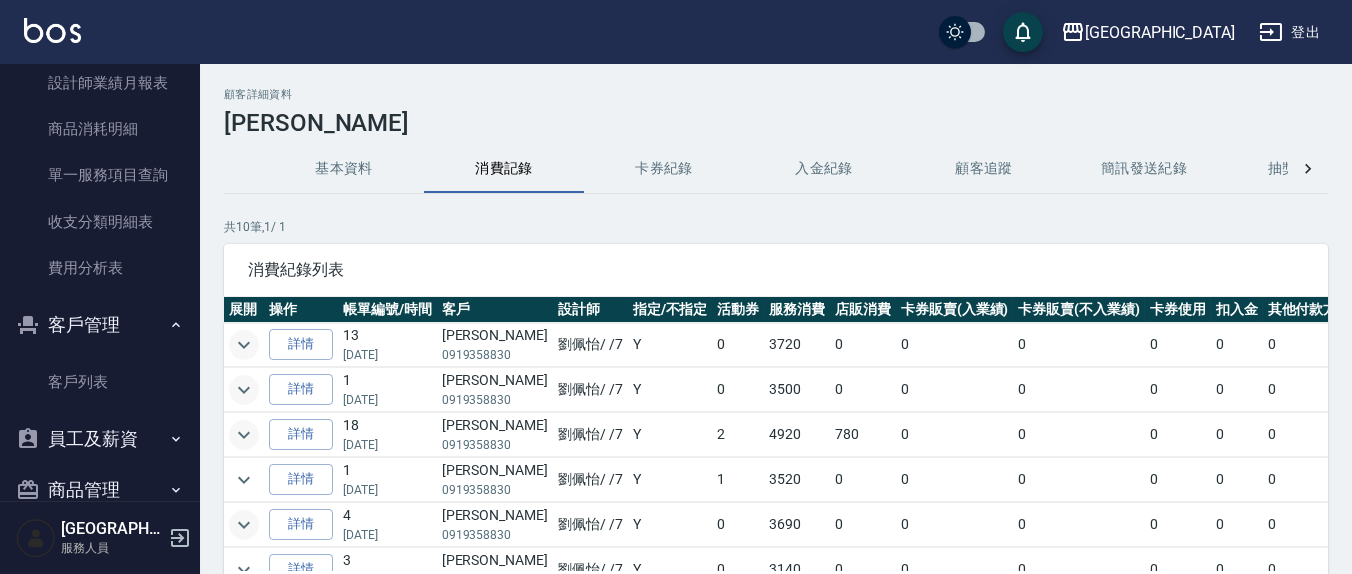 click on "基本資料" at bounding box center [344, 169] 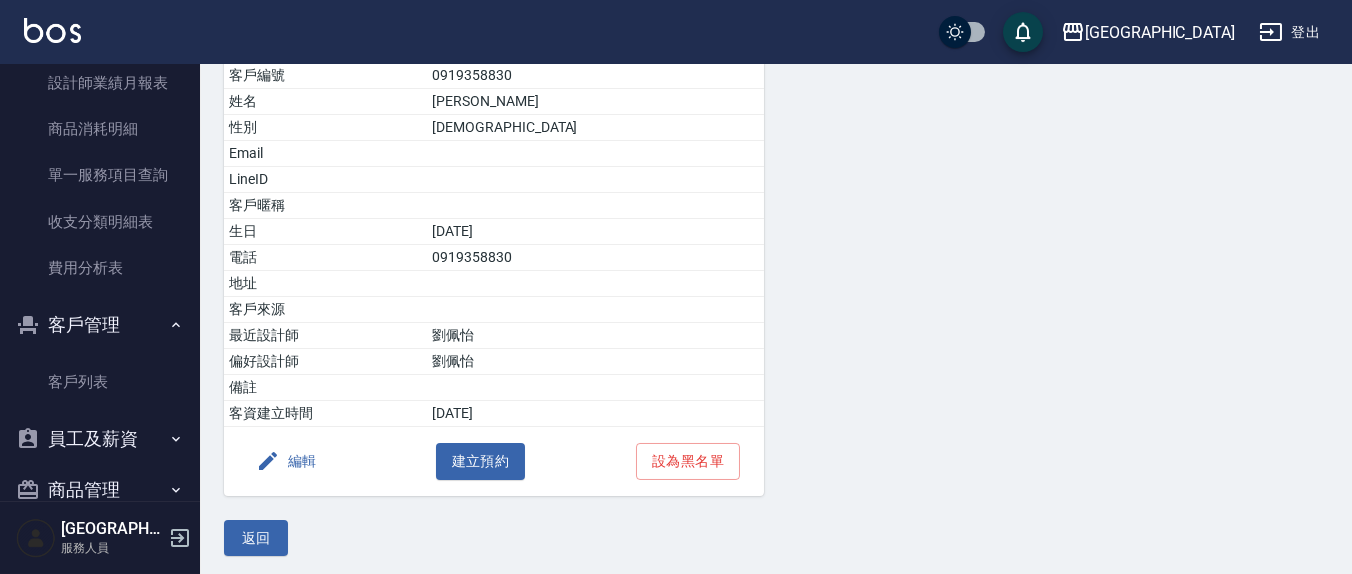 scroll, scrollTop: 0, scrollLeft: 0, axis: both 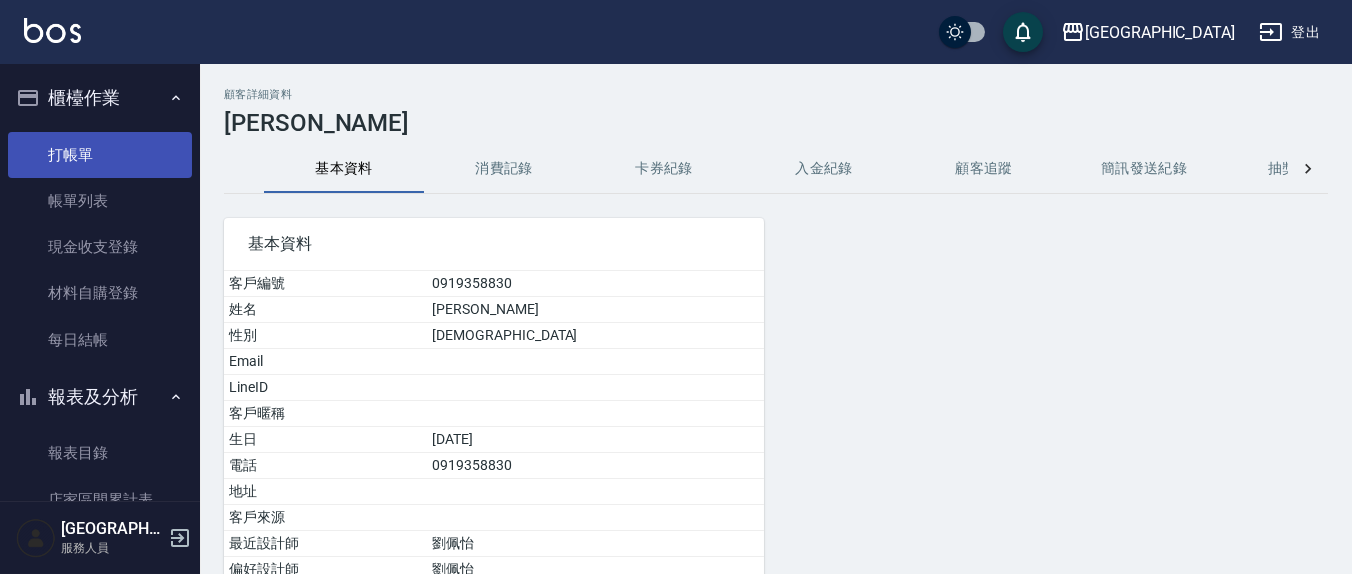 click on "打帳單" at bounding box center (100, 155) 